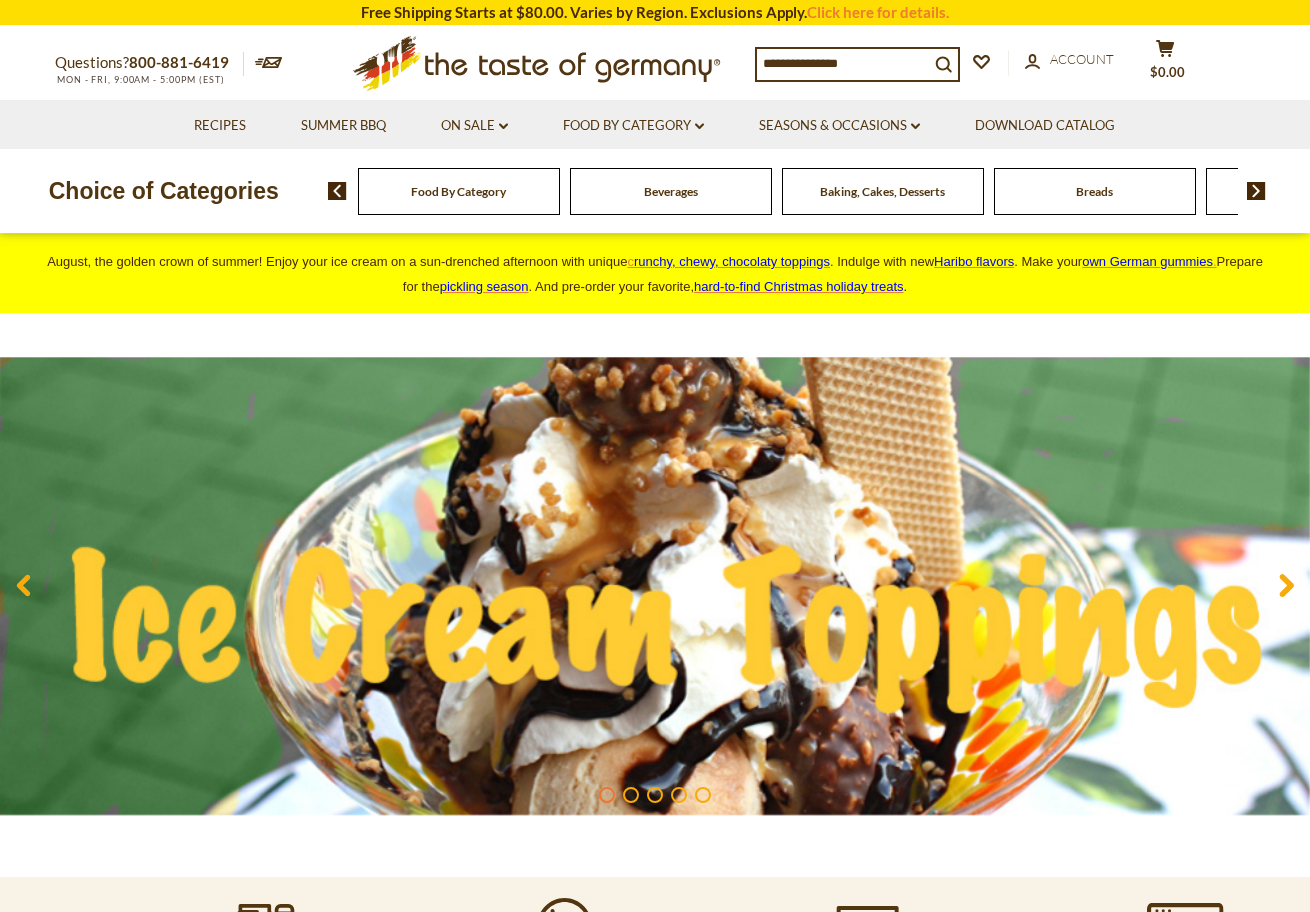 scroll, scrollTop: 0, scrollLeft: 0, axis: both 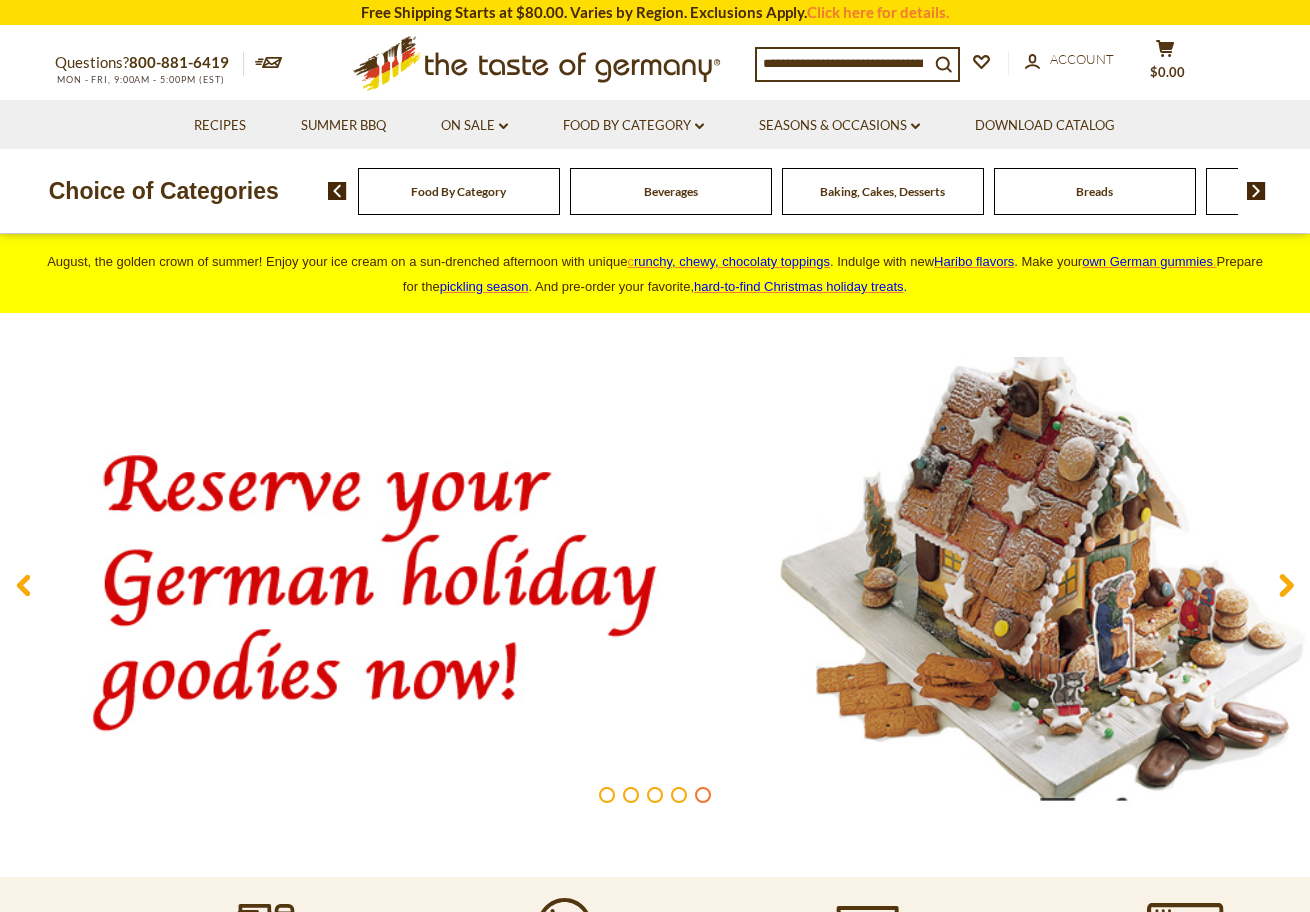 click at bounding box center [843, 63] 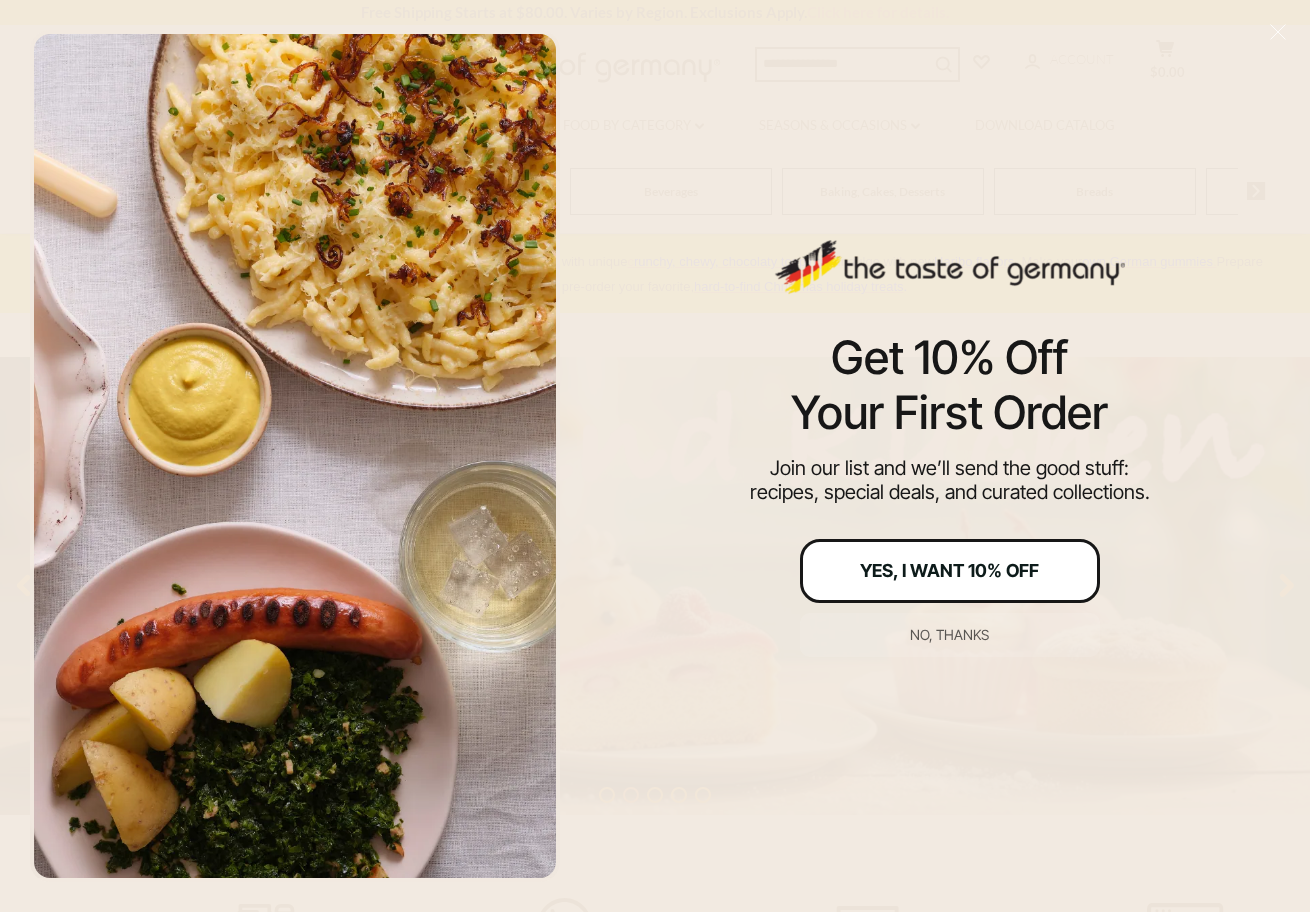 click on "Yes, I Want 10% Off" at bounding box center [950, 571] 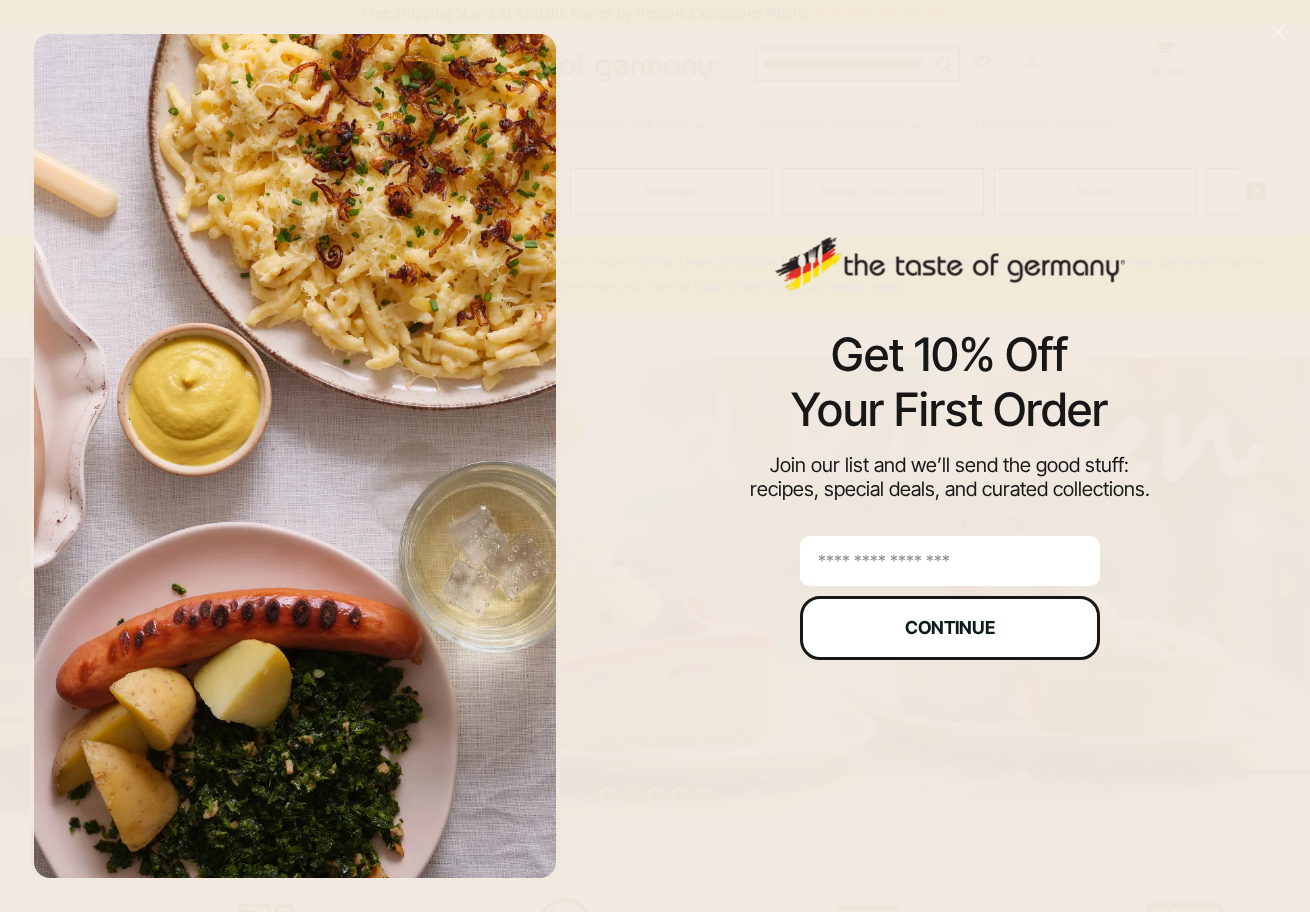 click on "Continue" at bounding box center [950, 628] 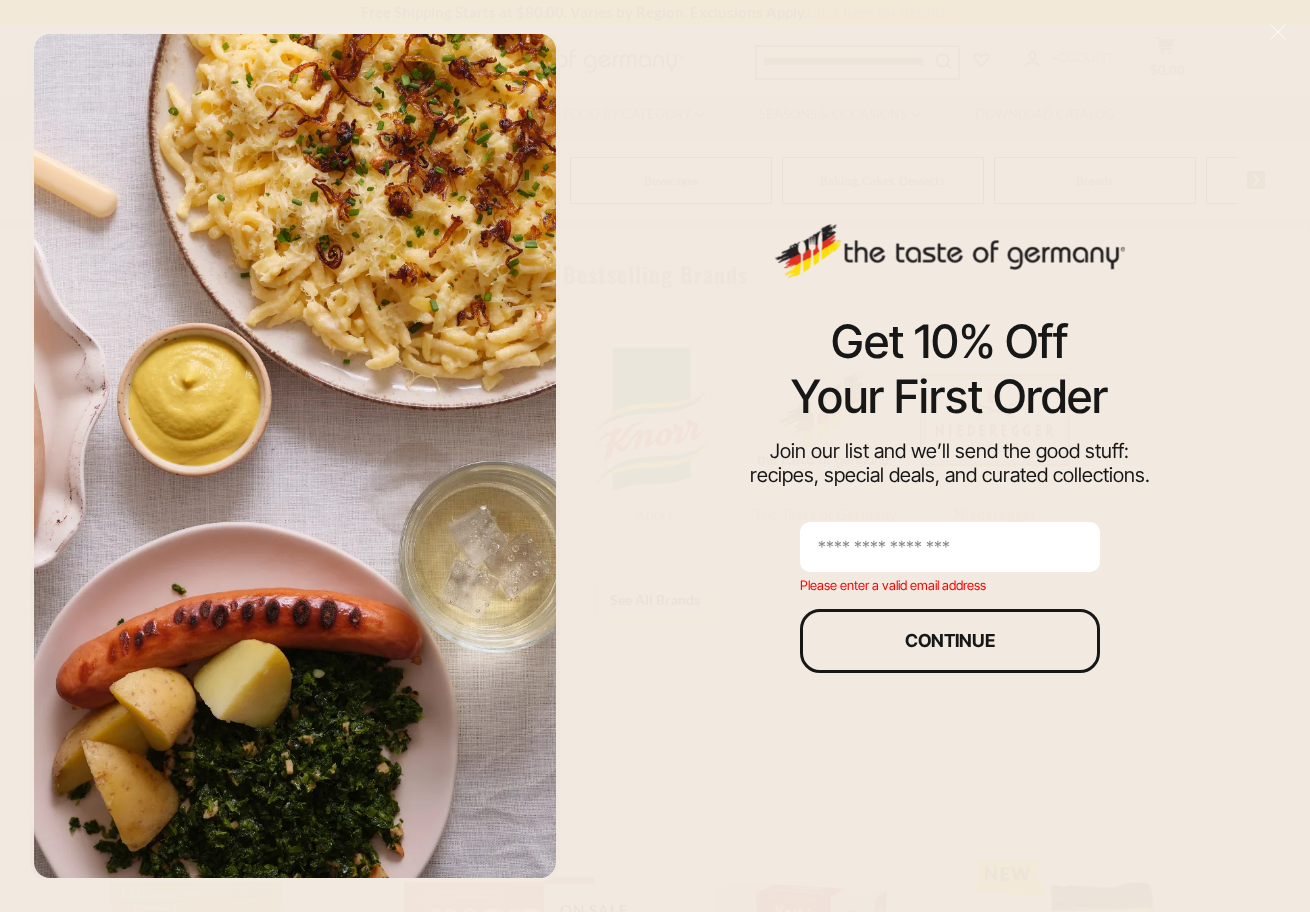 scroll, scrollTop: 1069, scrollLeft: 0, axis: vertical 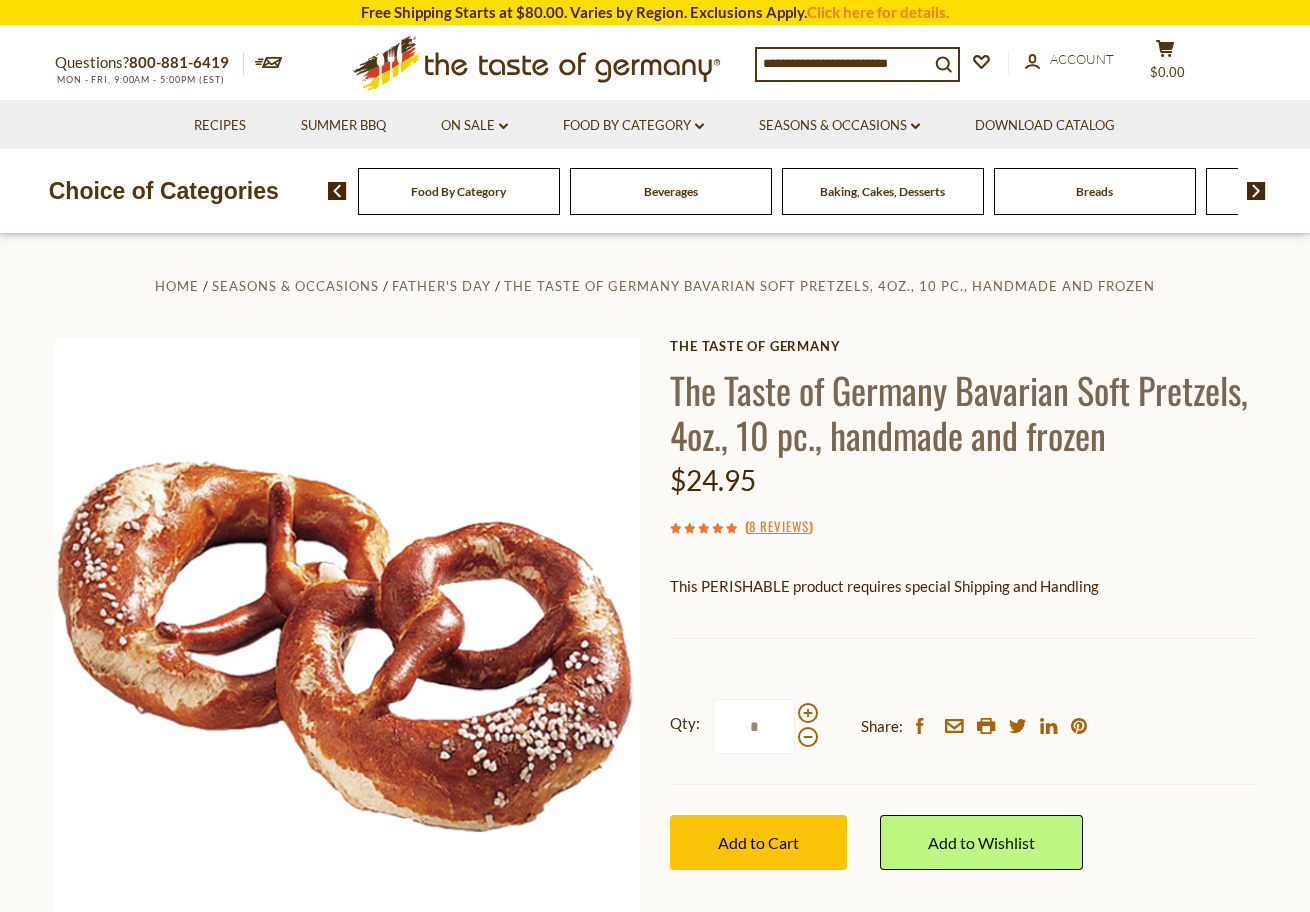 click at bounding box center (843, 63) 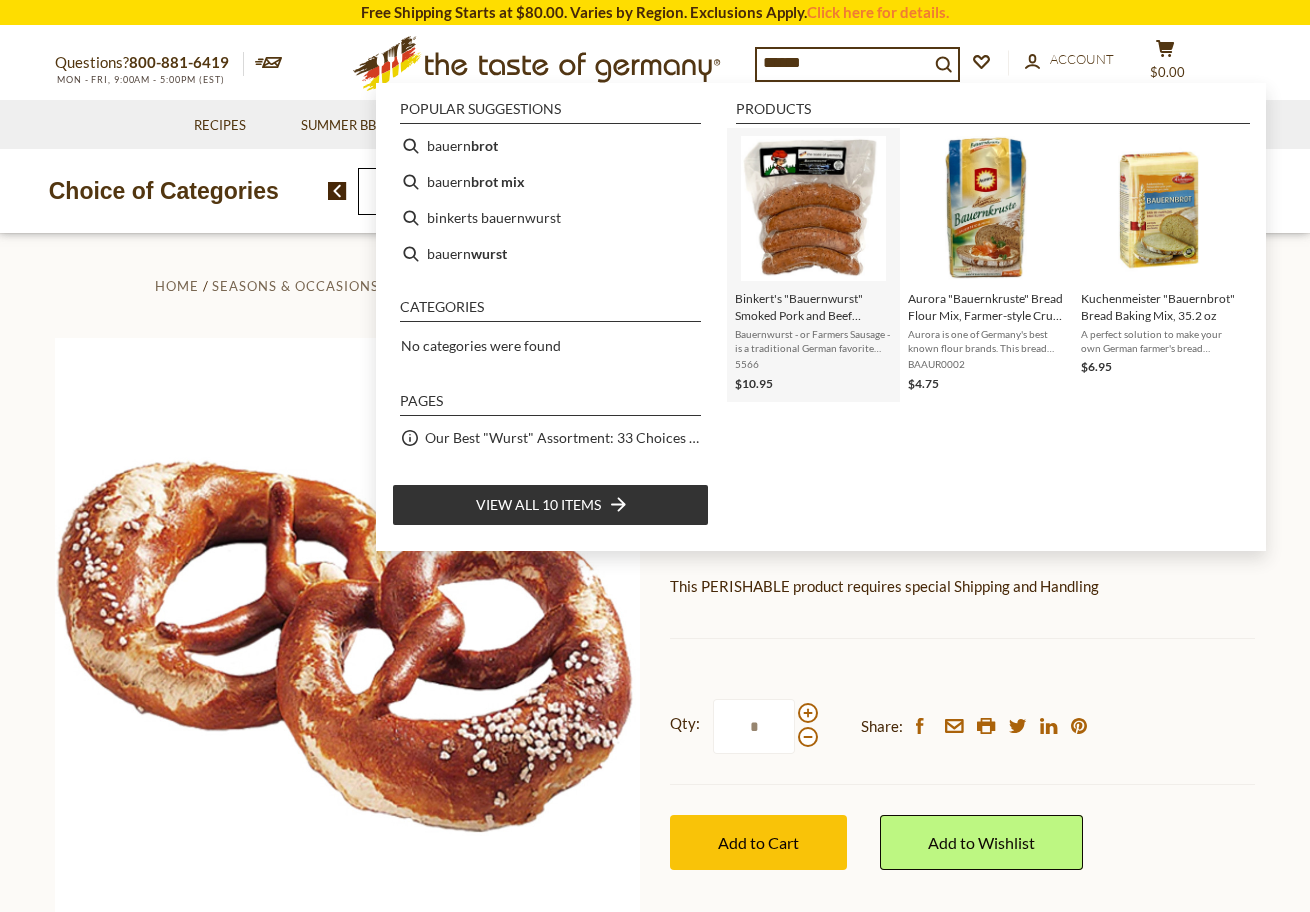 type on "******" 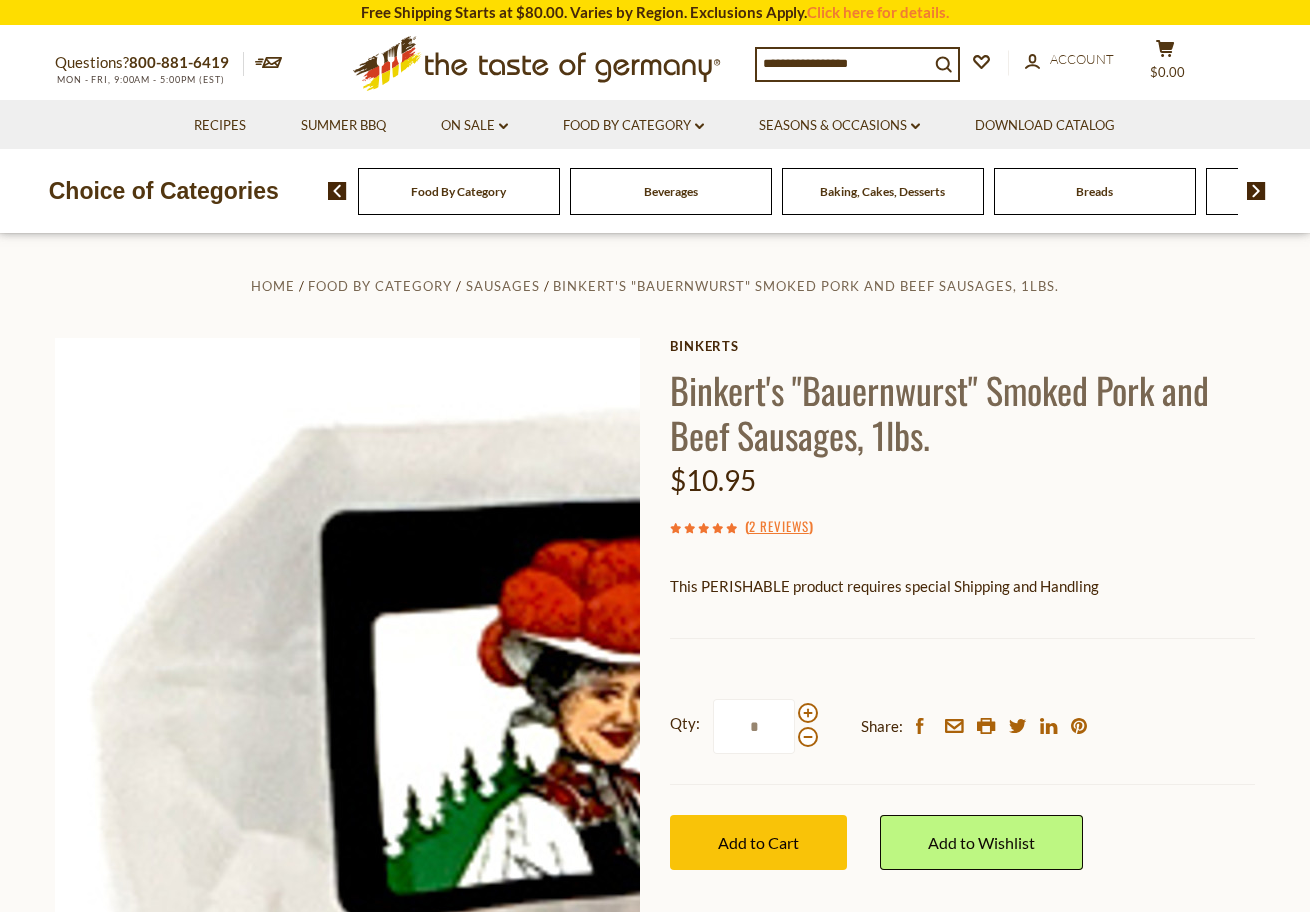 scroll, scrollTop: 0, scrollLeft: 0, axis: both 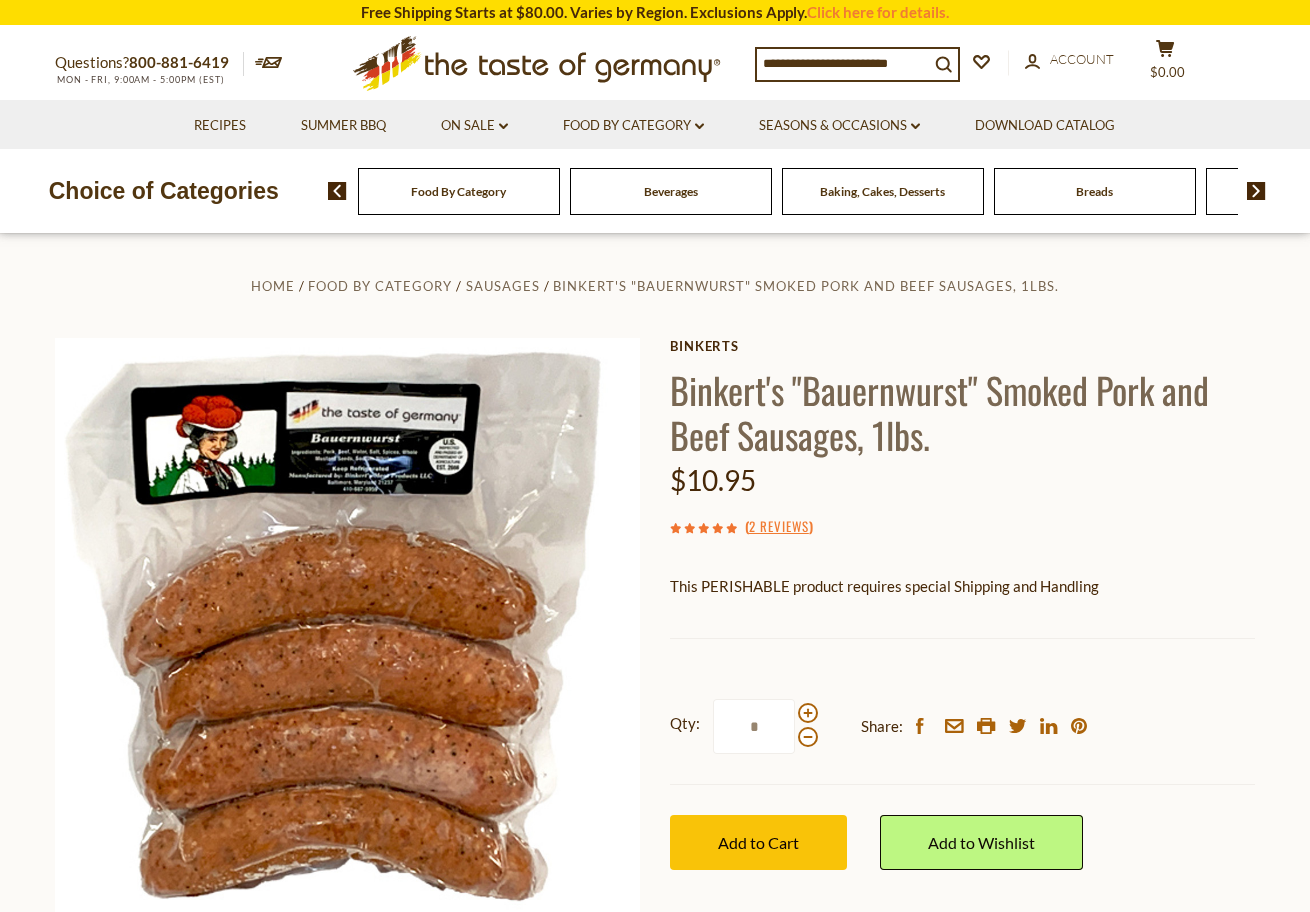 click at bounding box center [843, 63] 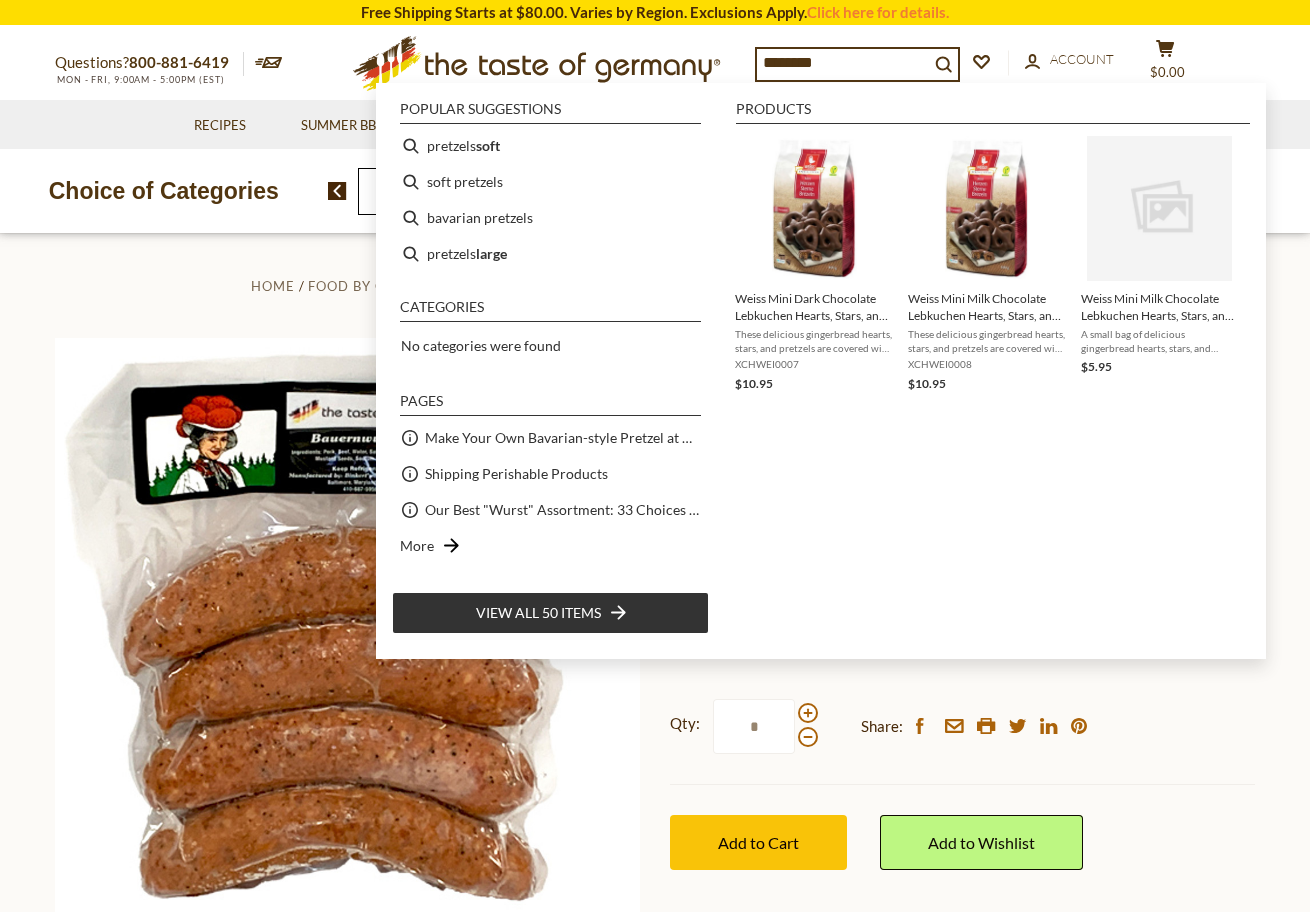 type on "*******" 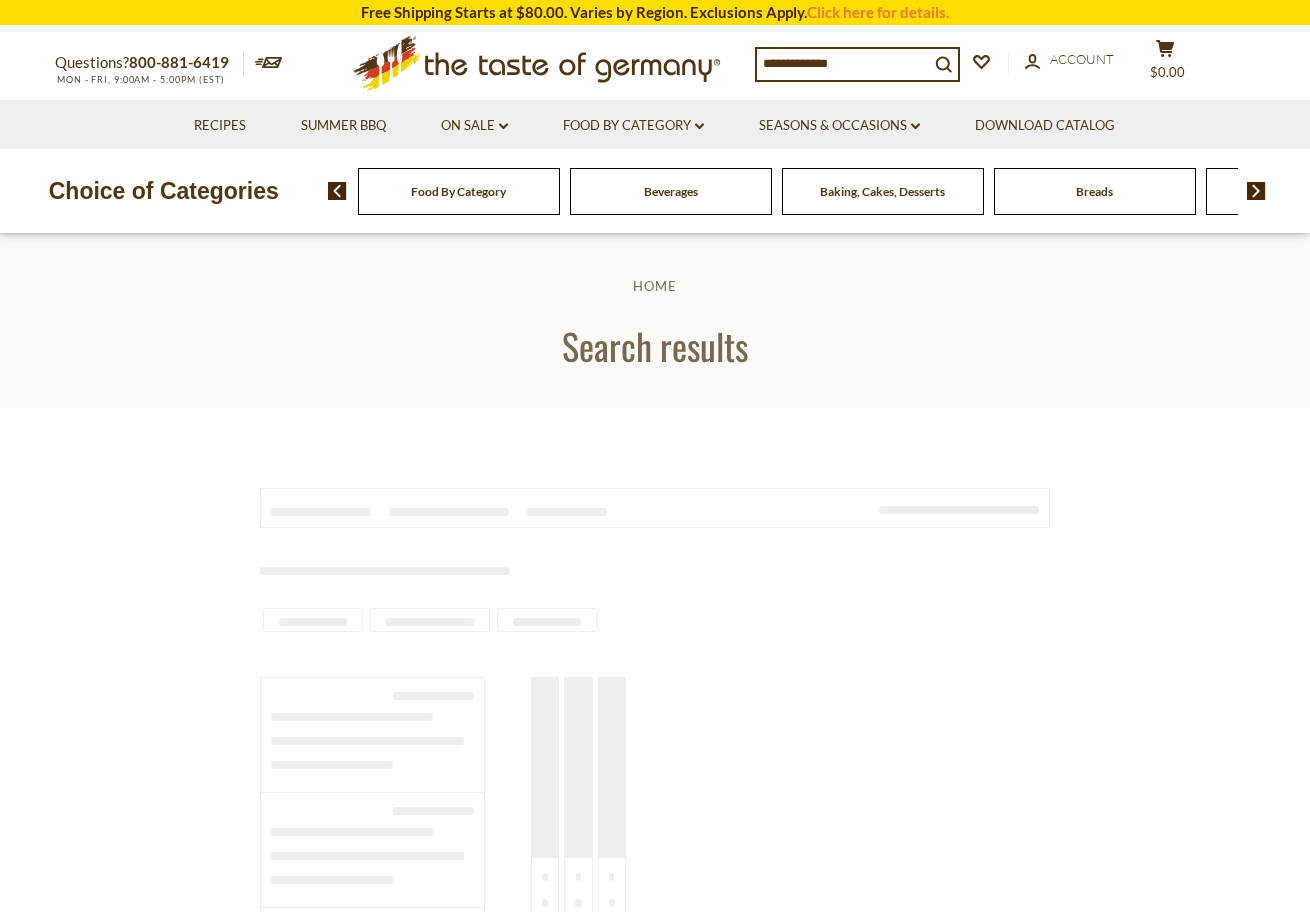scroll, scrollTop: 0, scrollLeft: 0, axis: both 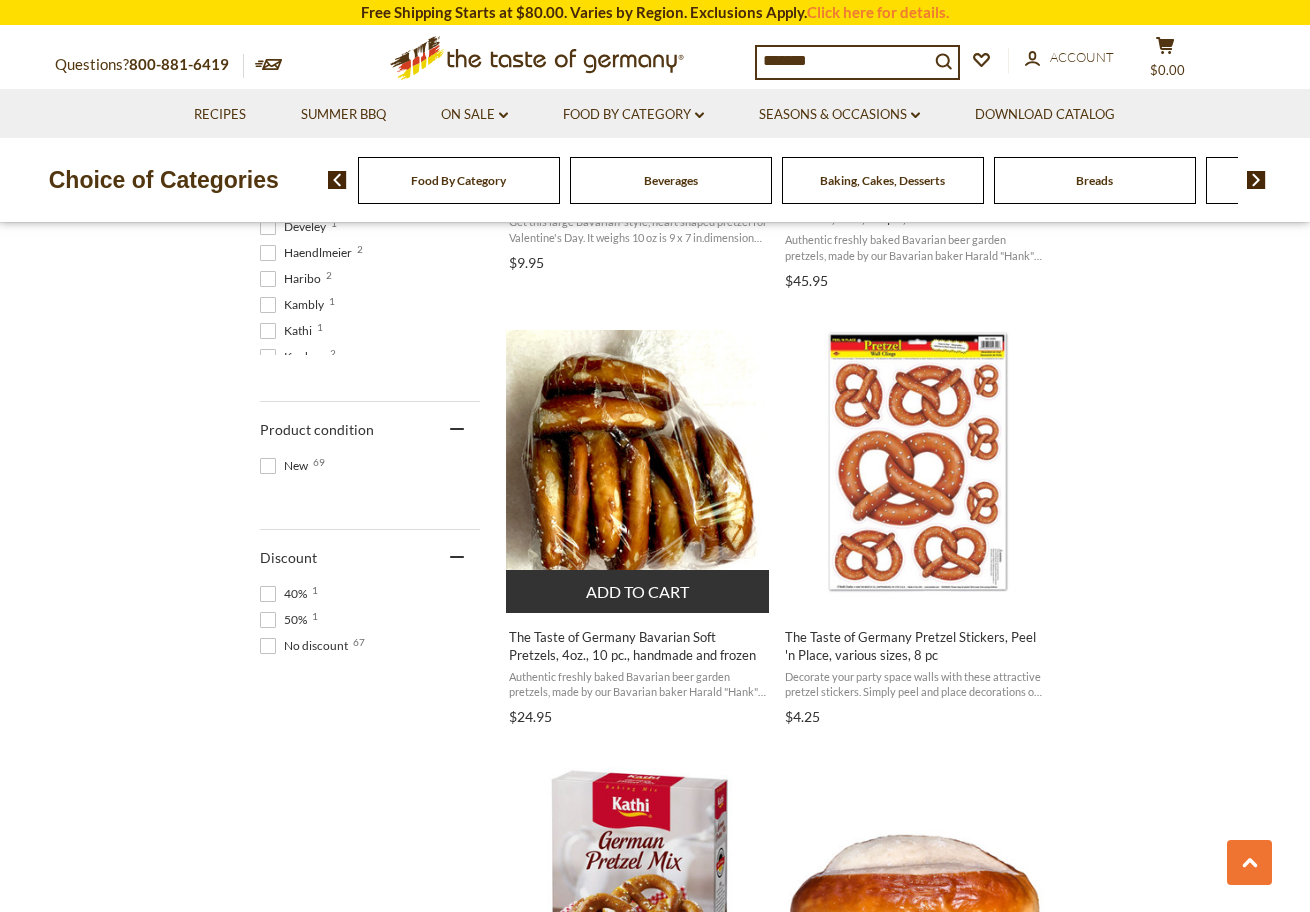 click on "The Taste of Germany Bavarian Soft Pretzels, 4oz., 10 pc., handmade and frozen" at bounding box center (638, 646) 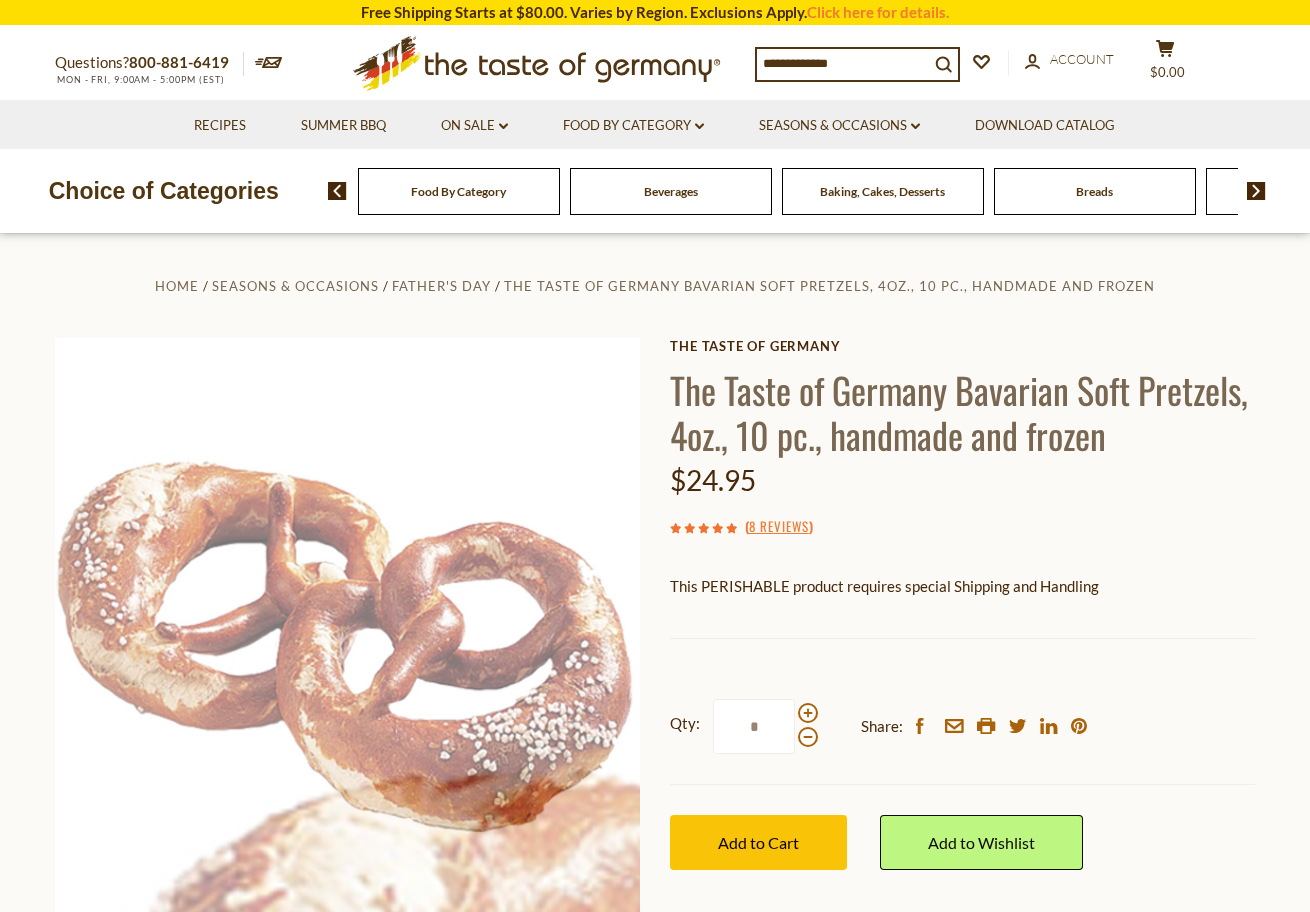 scroll, scrollTop: 0, scrollLeft: 0, axis: both 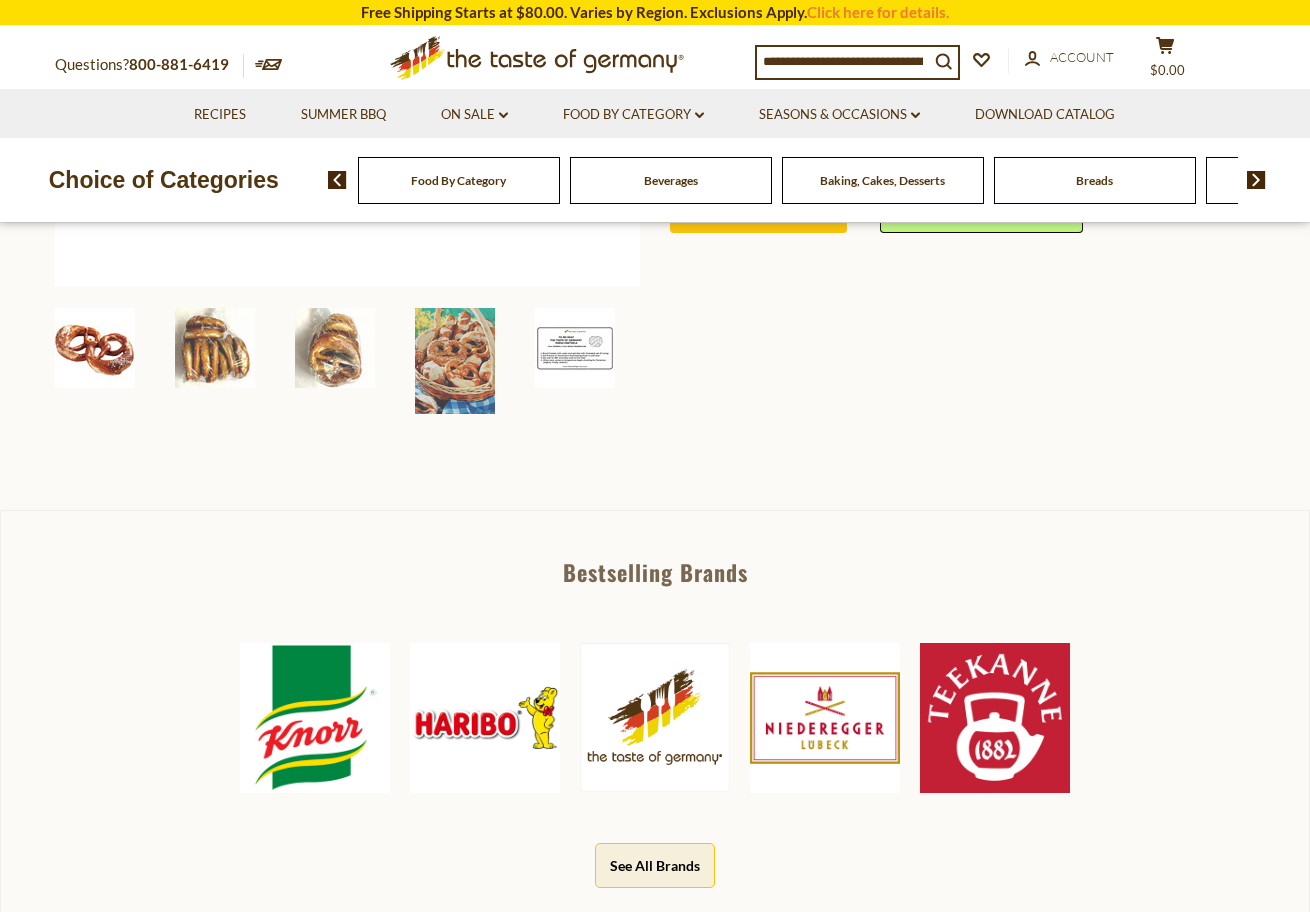 click at bounding box center [575, 348] 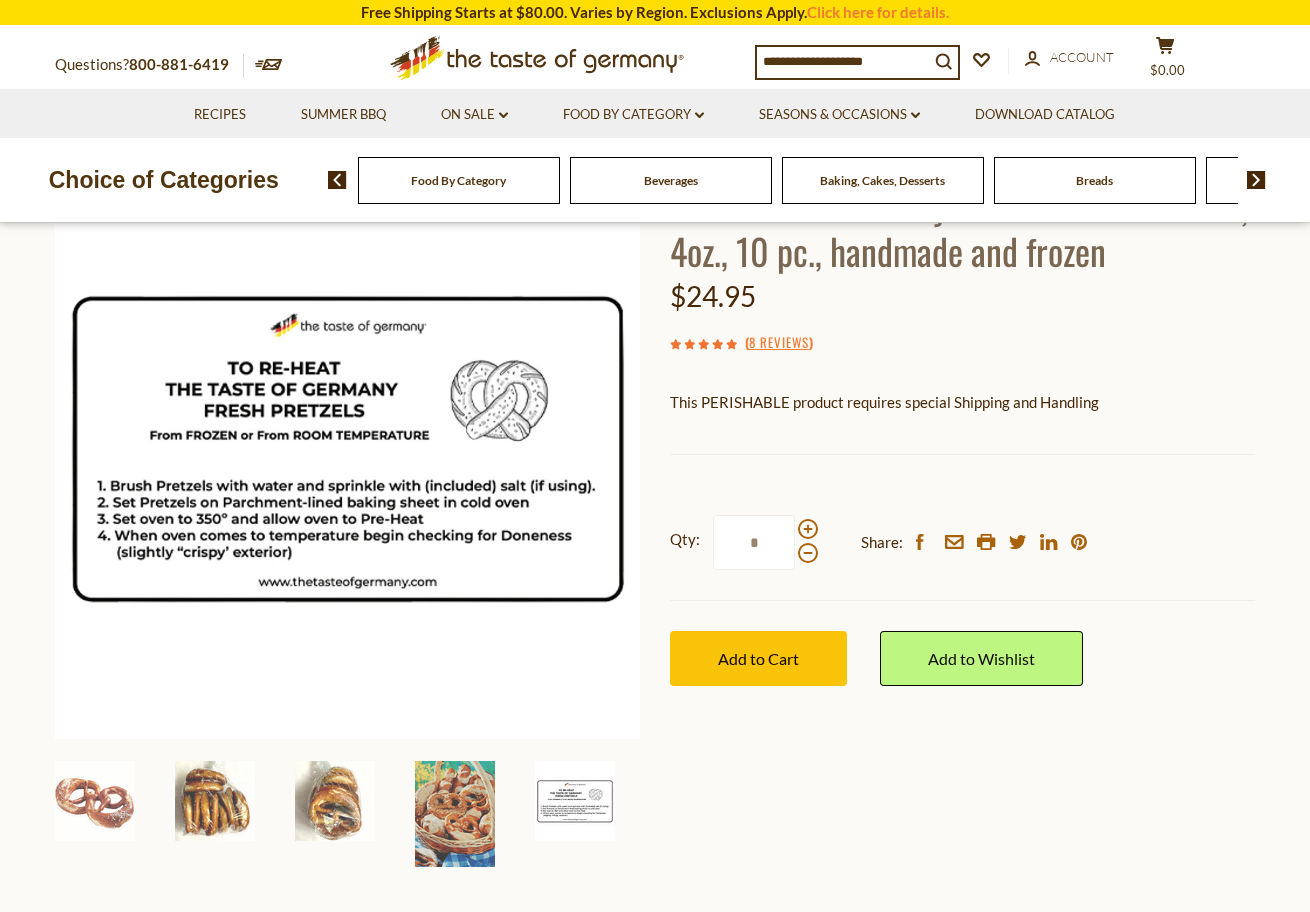 scroll, scrollTop: 171, scrollLeft: 0, axis: vertical 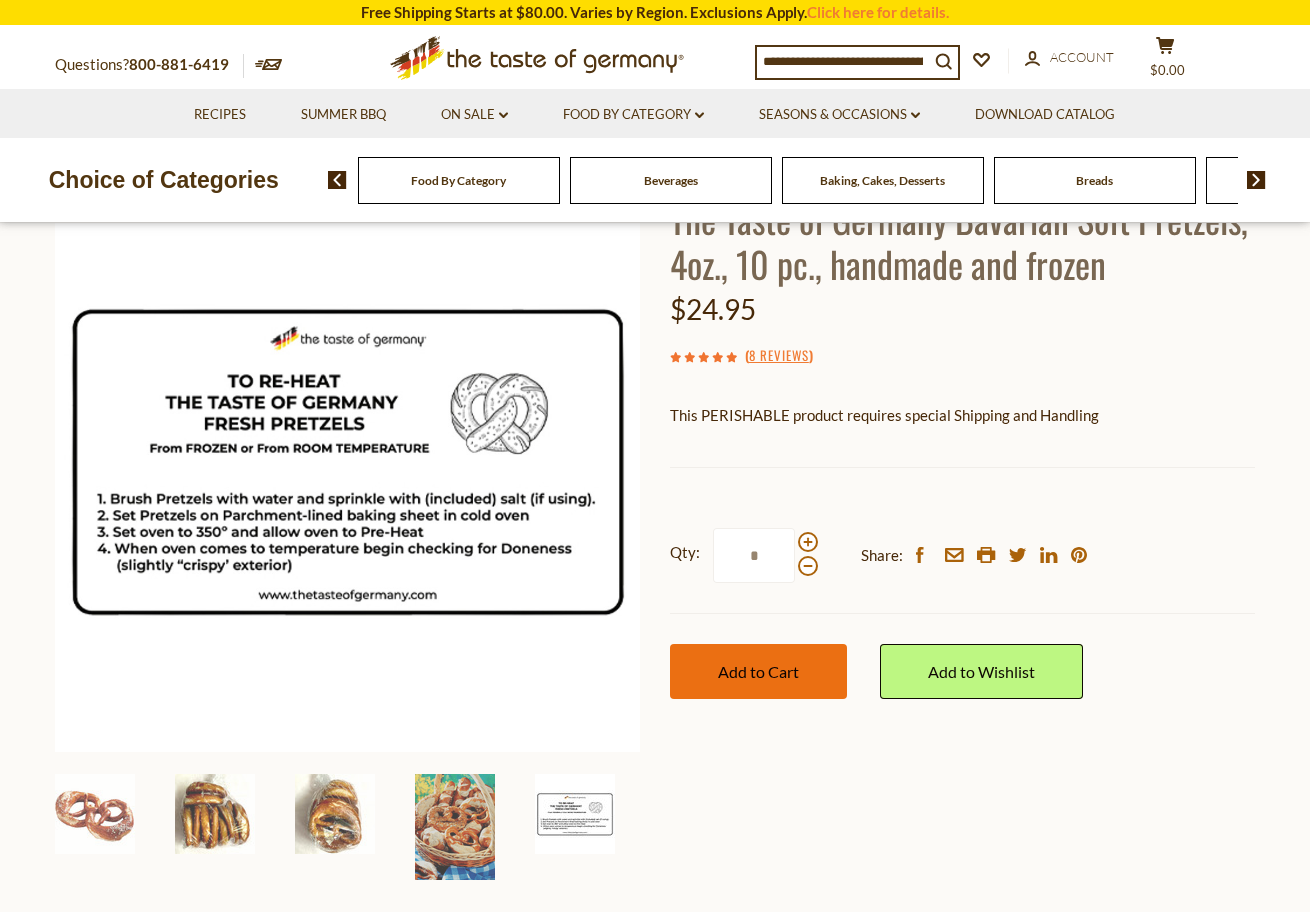 click on "Add to Cart" at bounding box center [758, 671] 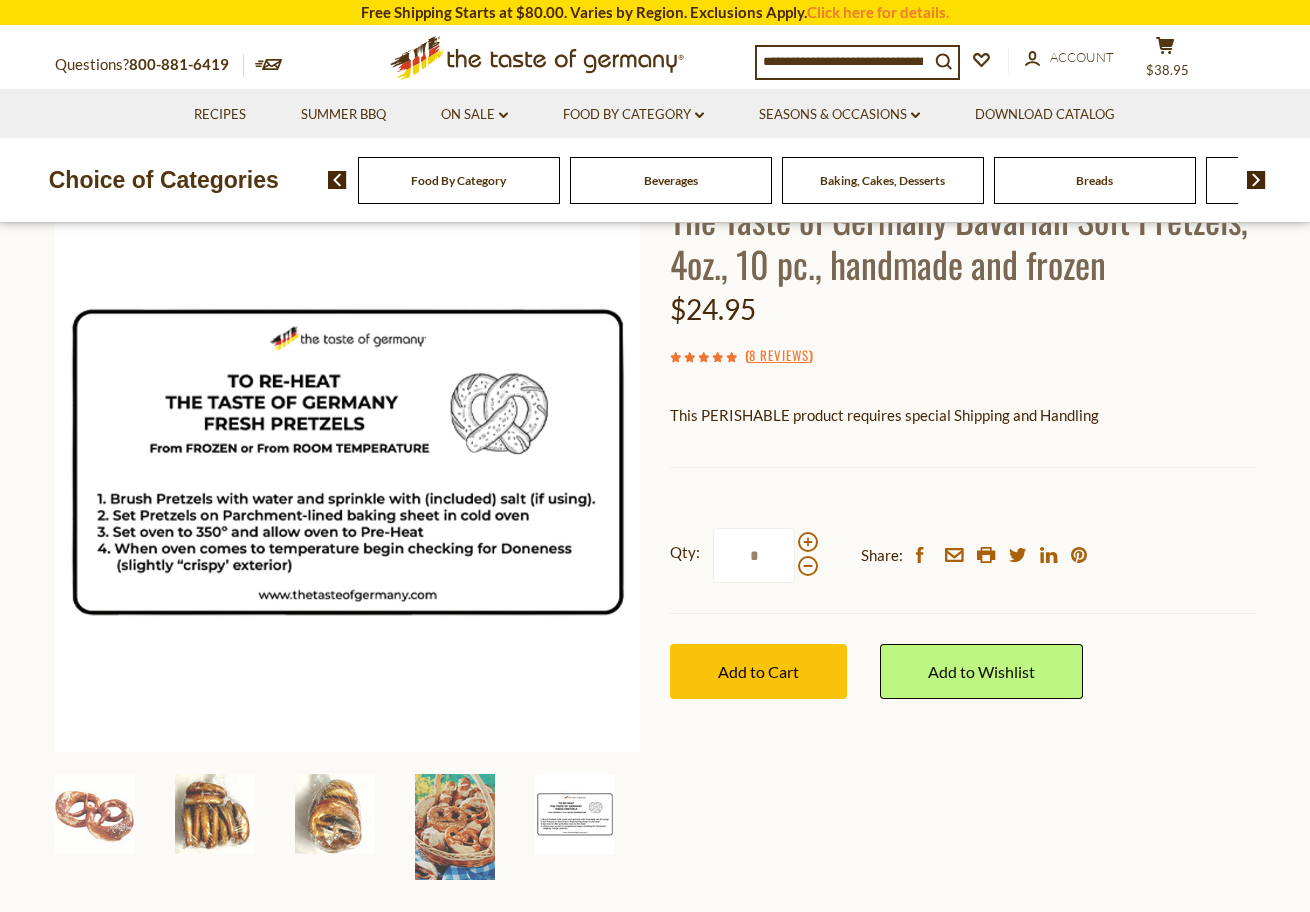 click at bounding box center [843, 61] 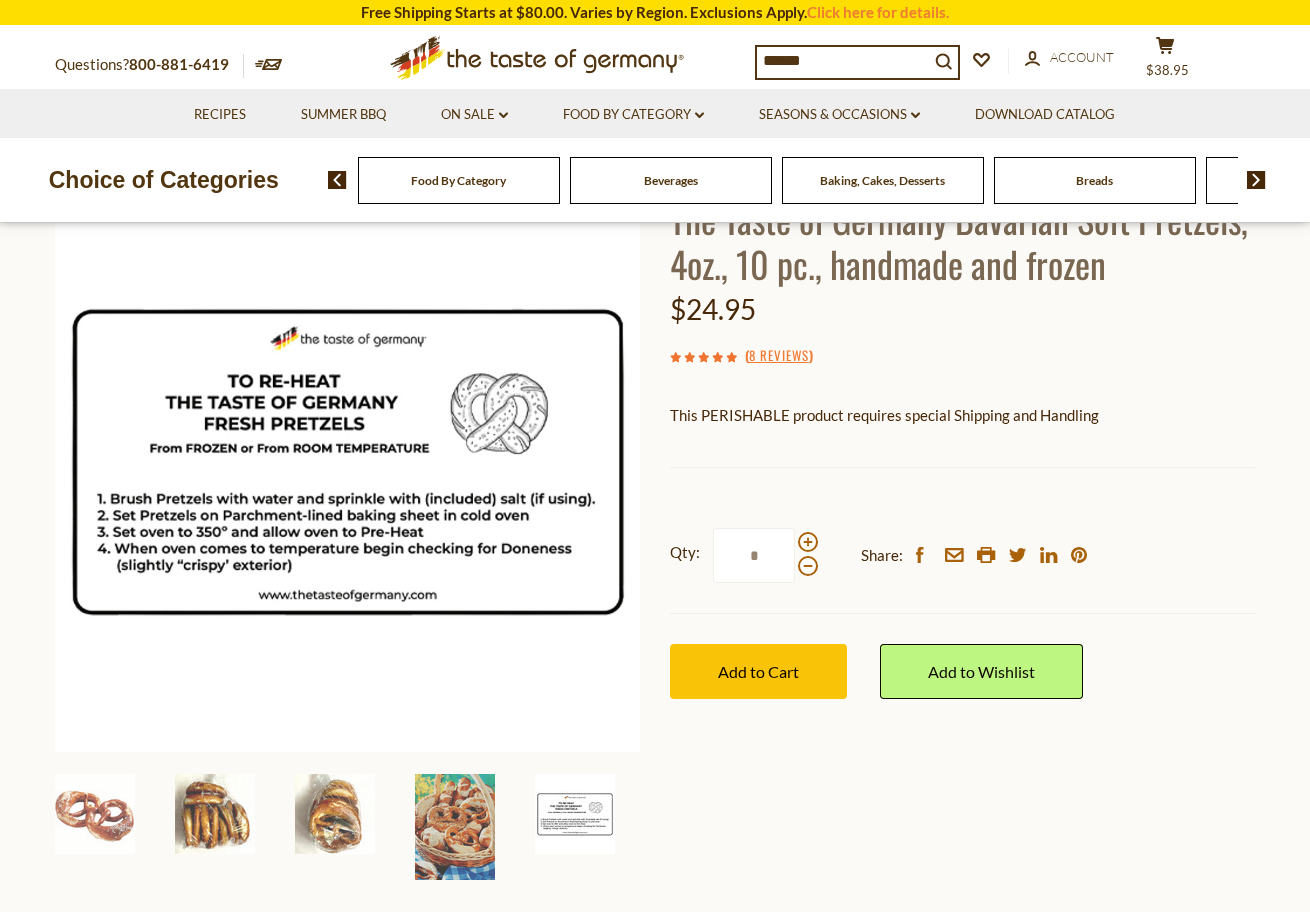 type on "*******" 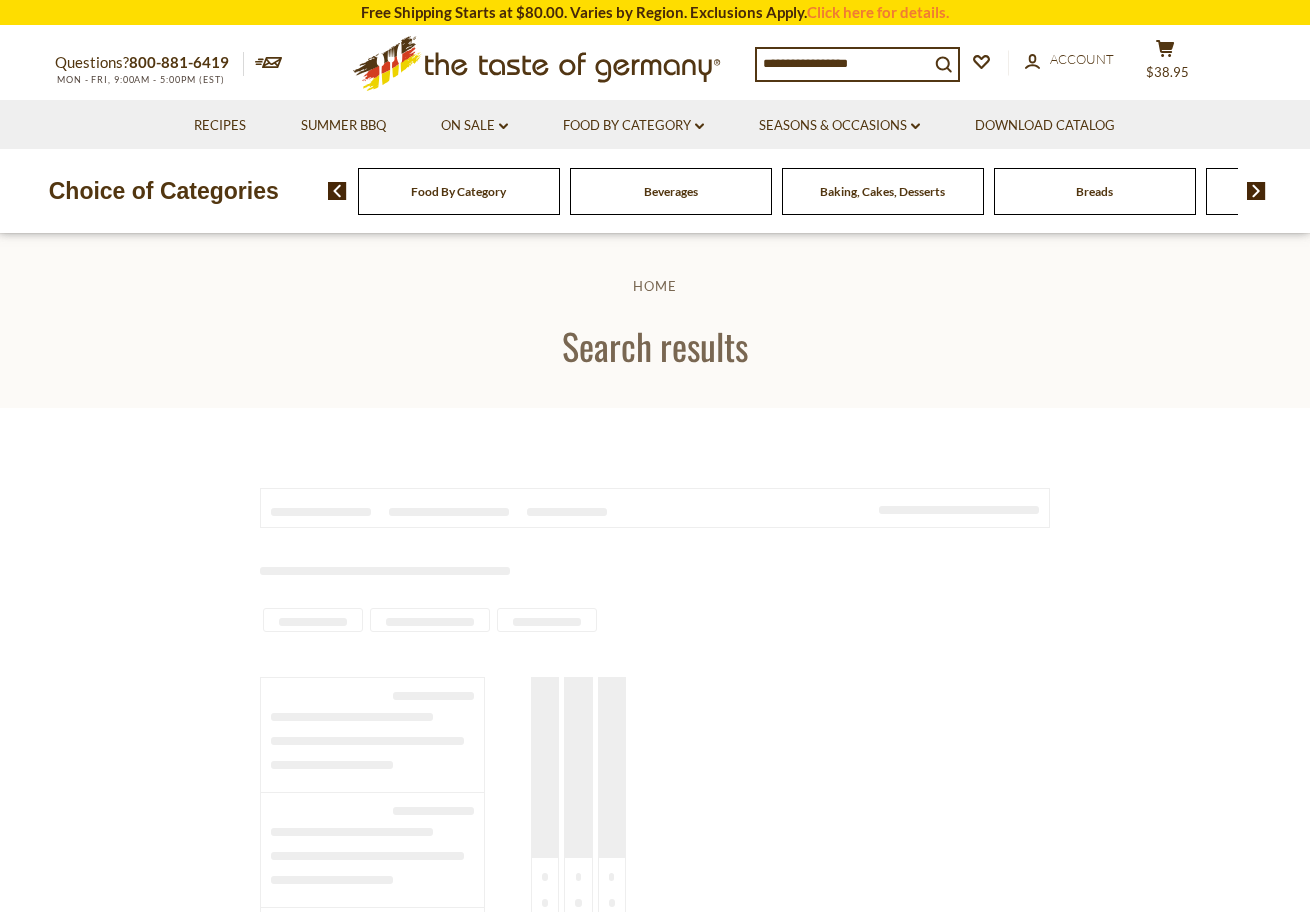 scroll, scrollTop: 0, scrollLeft: 0, axis: both 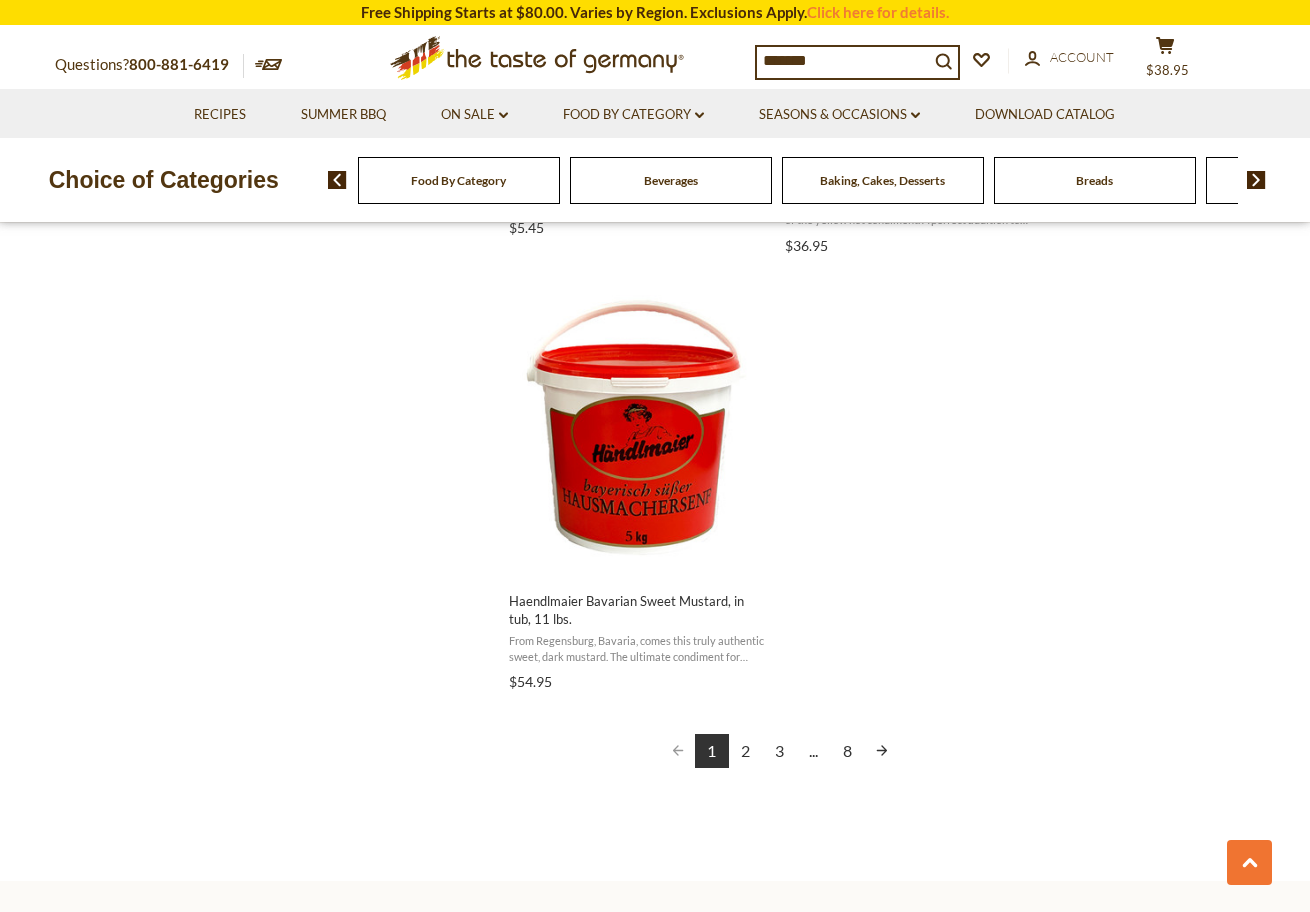 click on "2" at bounding box center (746, 751) 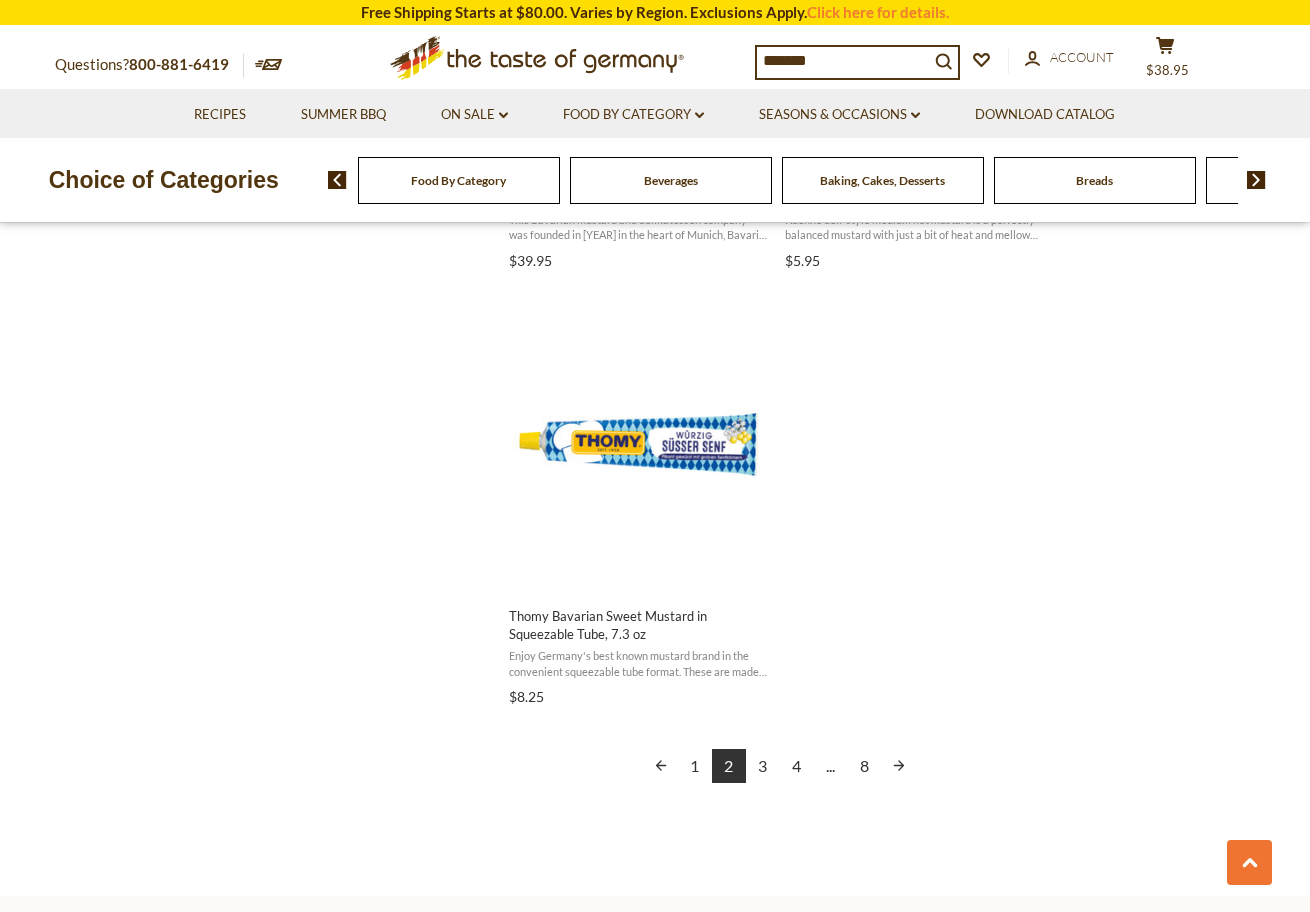 scroll, scrollTop: 3354, scrollLeft: 0, axis: vertical 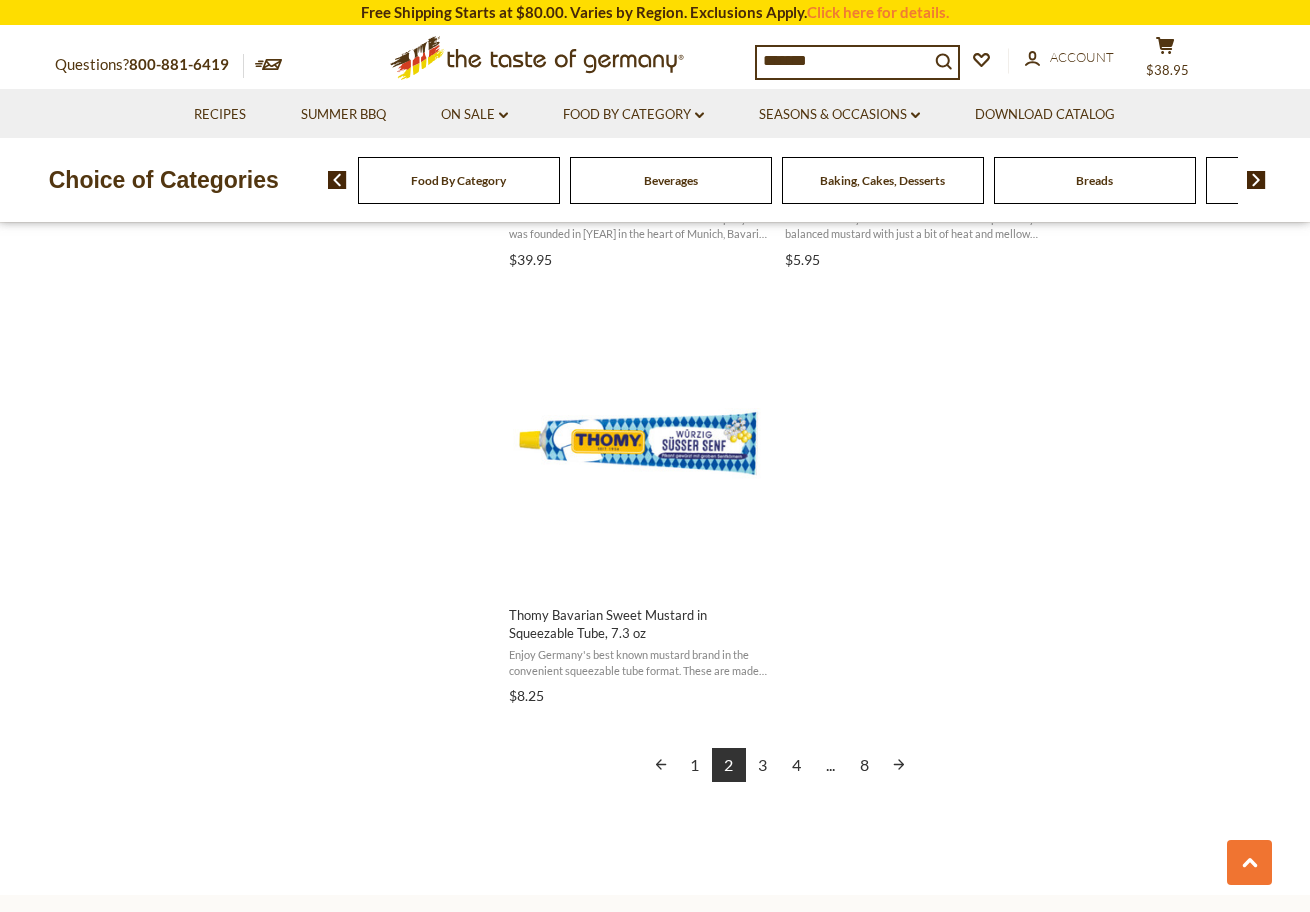 click on "3" at bounding box center [763, 765] 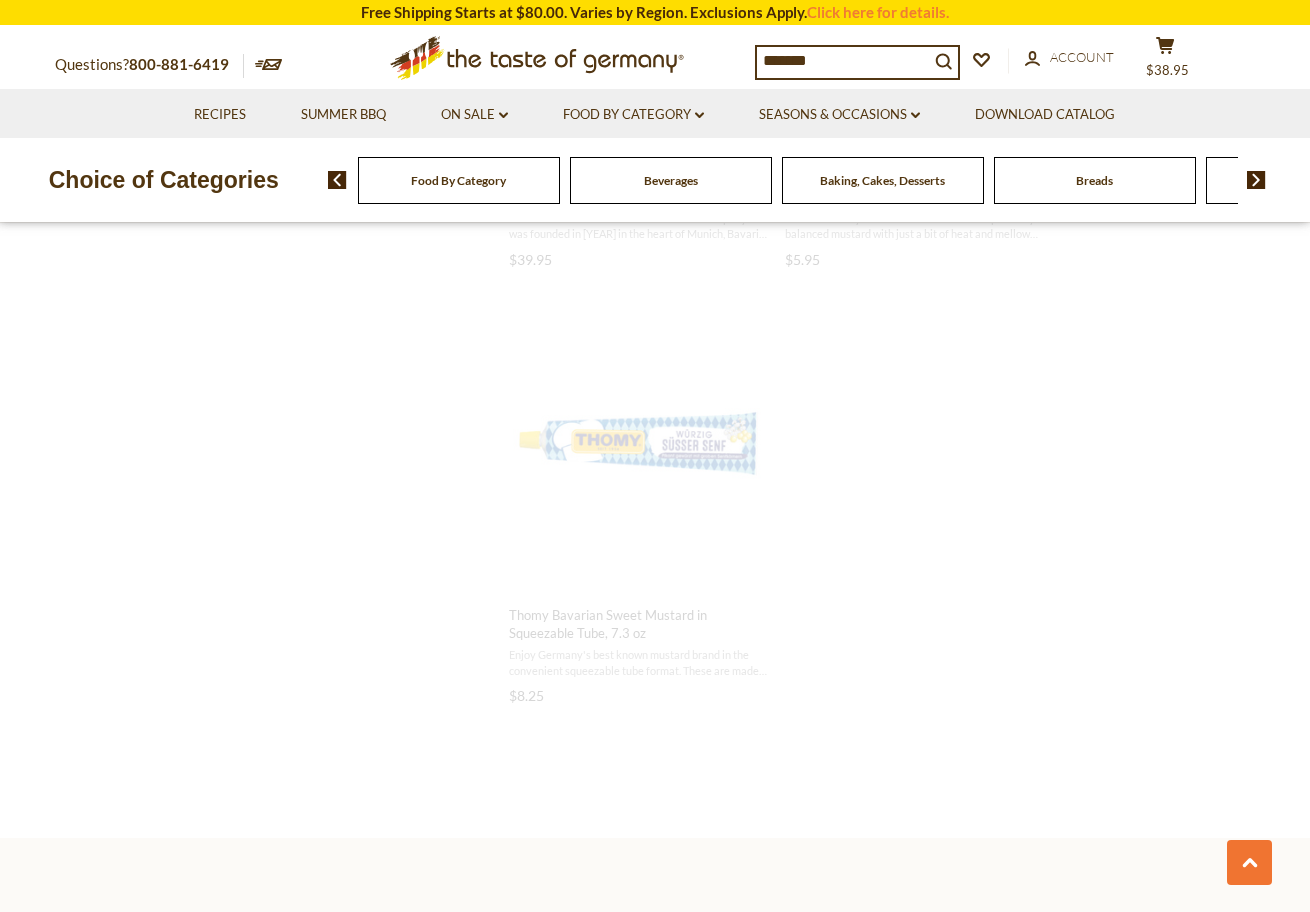 scroll, scrollTop: 903, scrollLeft: 0, axis: vertical 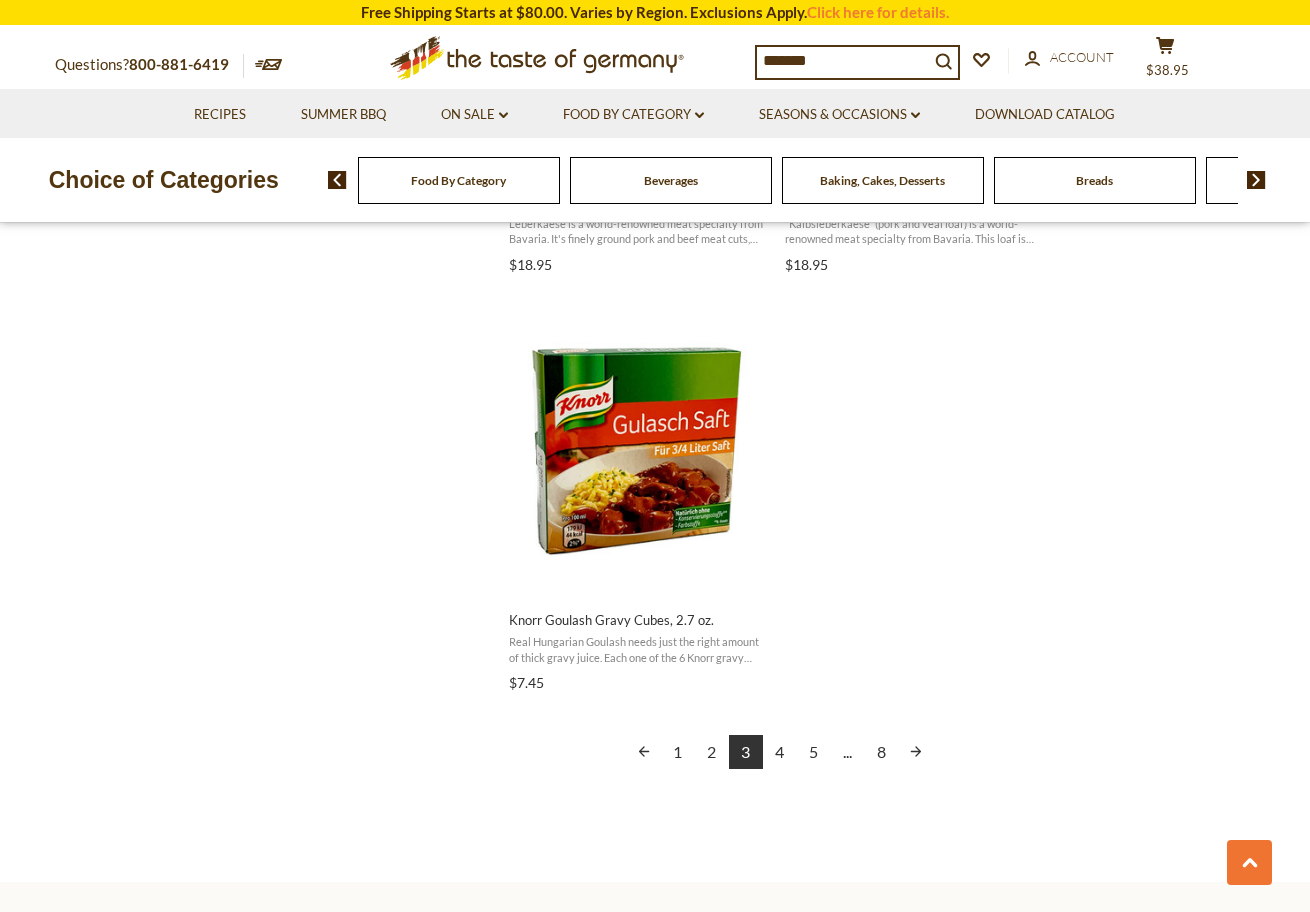 click on "4" at bounding box center [780, 752] 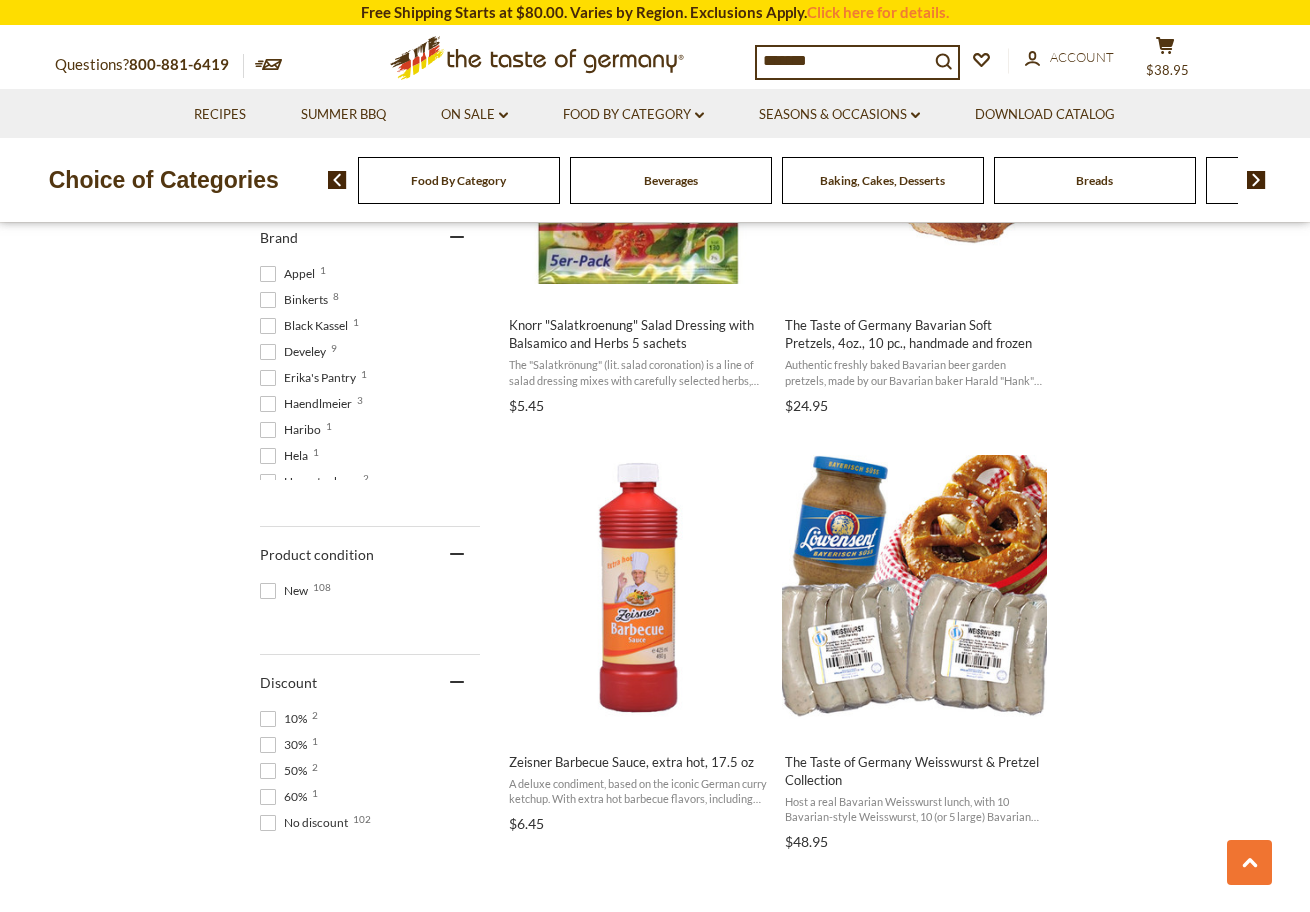 scroll, scrollTop: 1080, scrollLeft: 0, axis: vertical 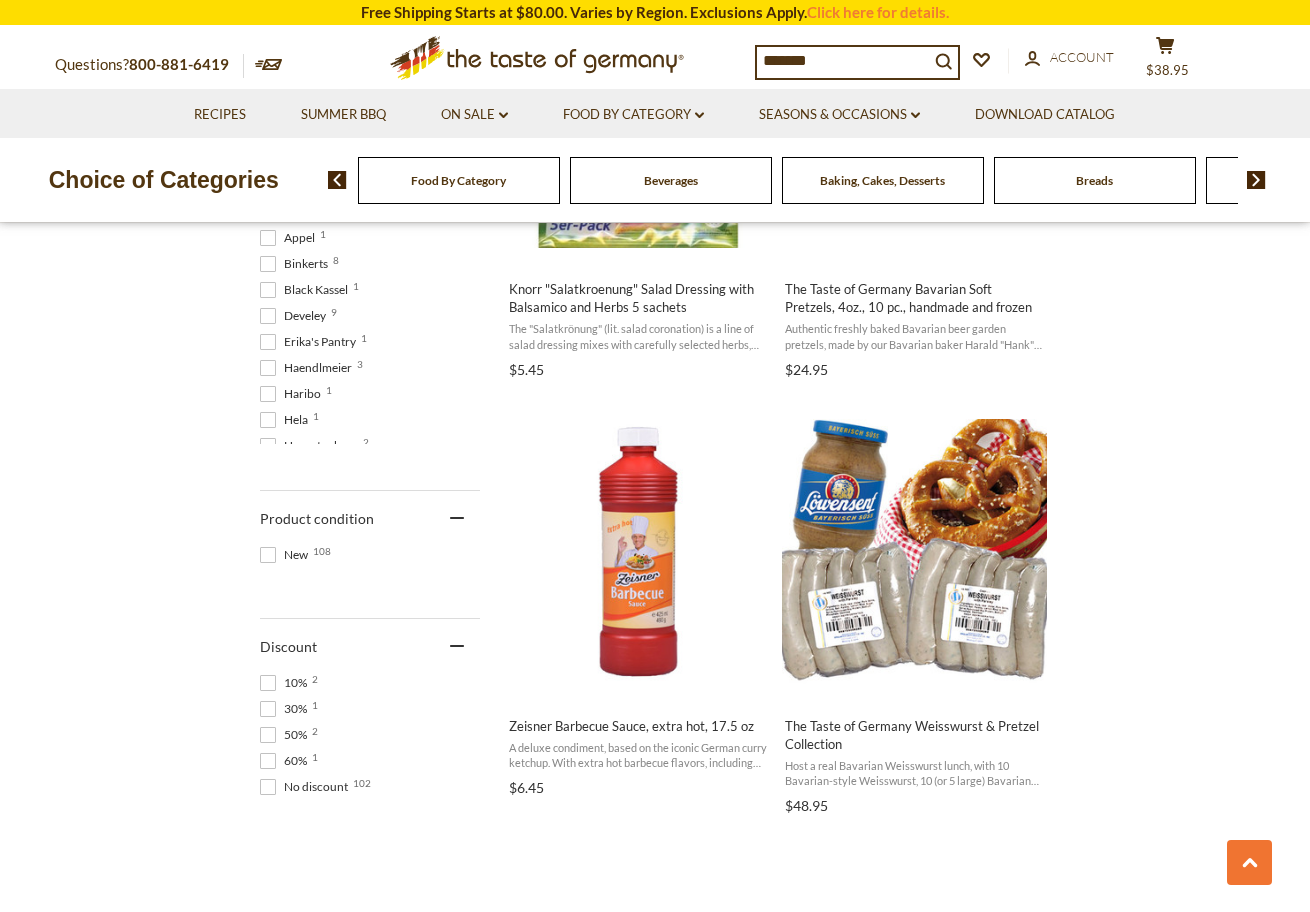 drag, startPoint x: 835, startPoint y: 58, endPoint x: 670, endPoint y: 43, distance: 165.68042 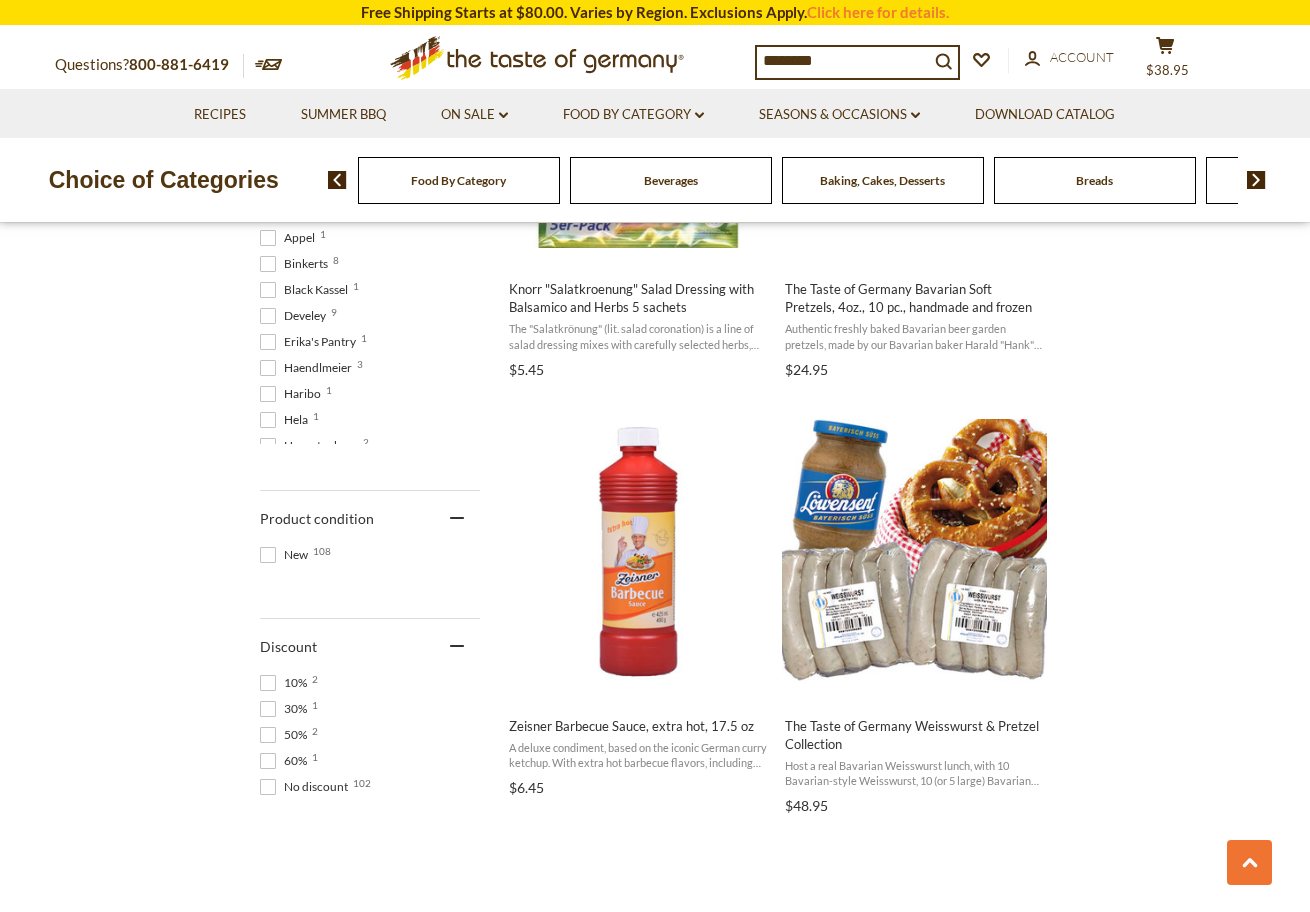 type on "*********" 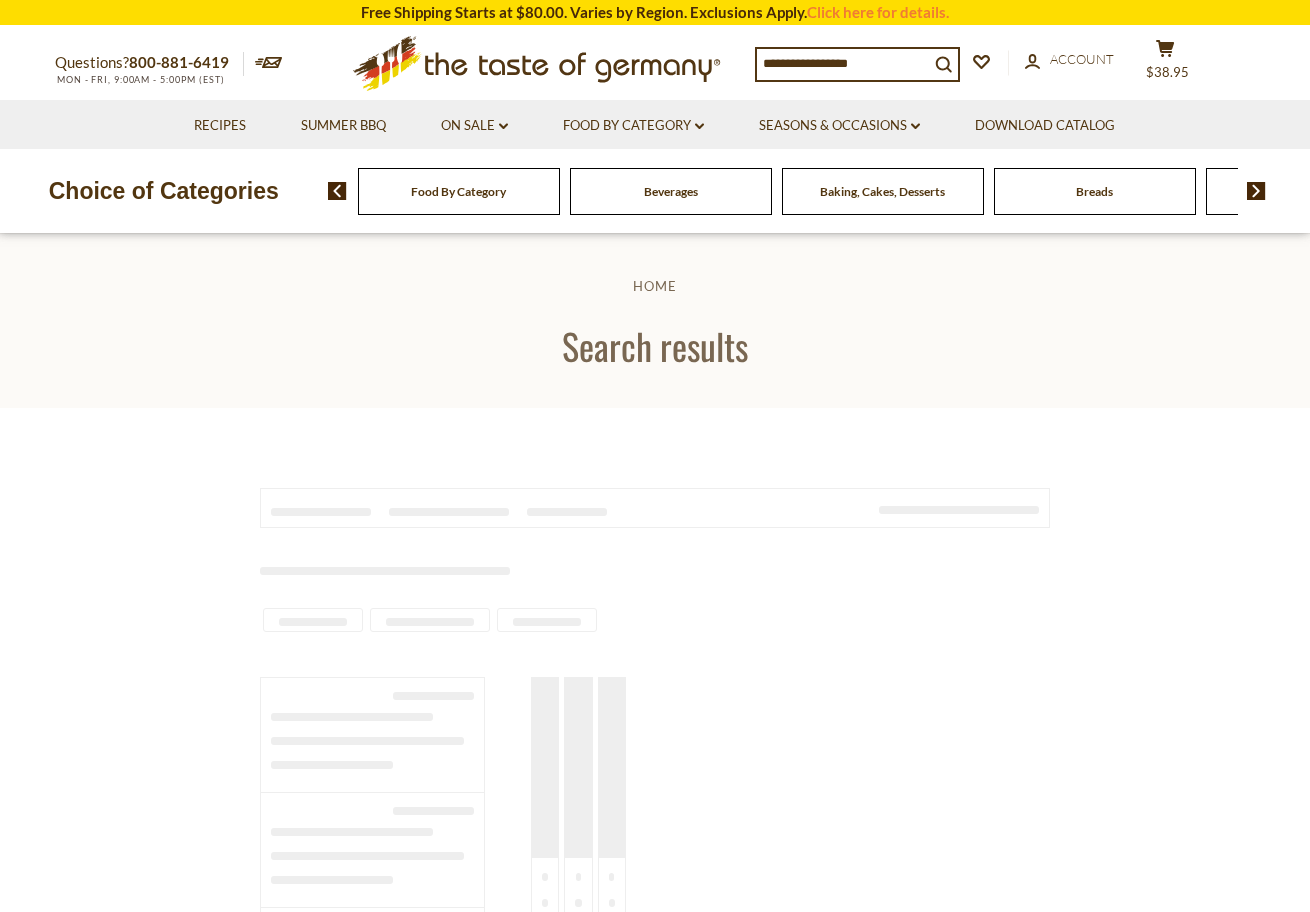 scroll, scrollTop: 0, scrollLeft: 0, axis: both 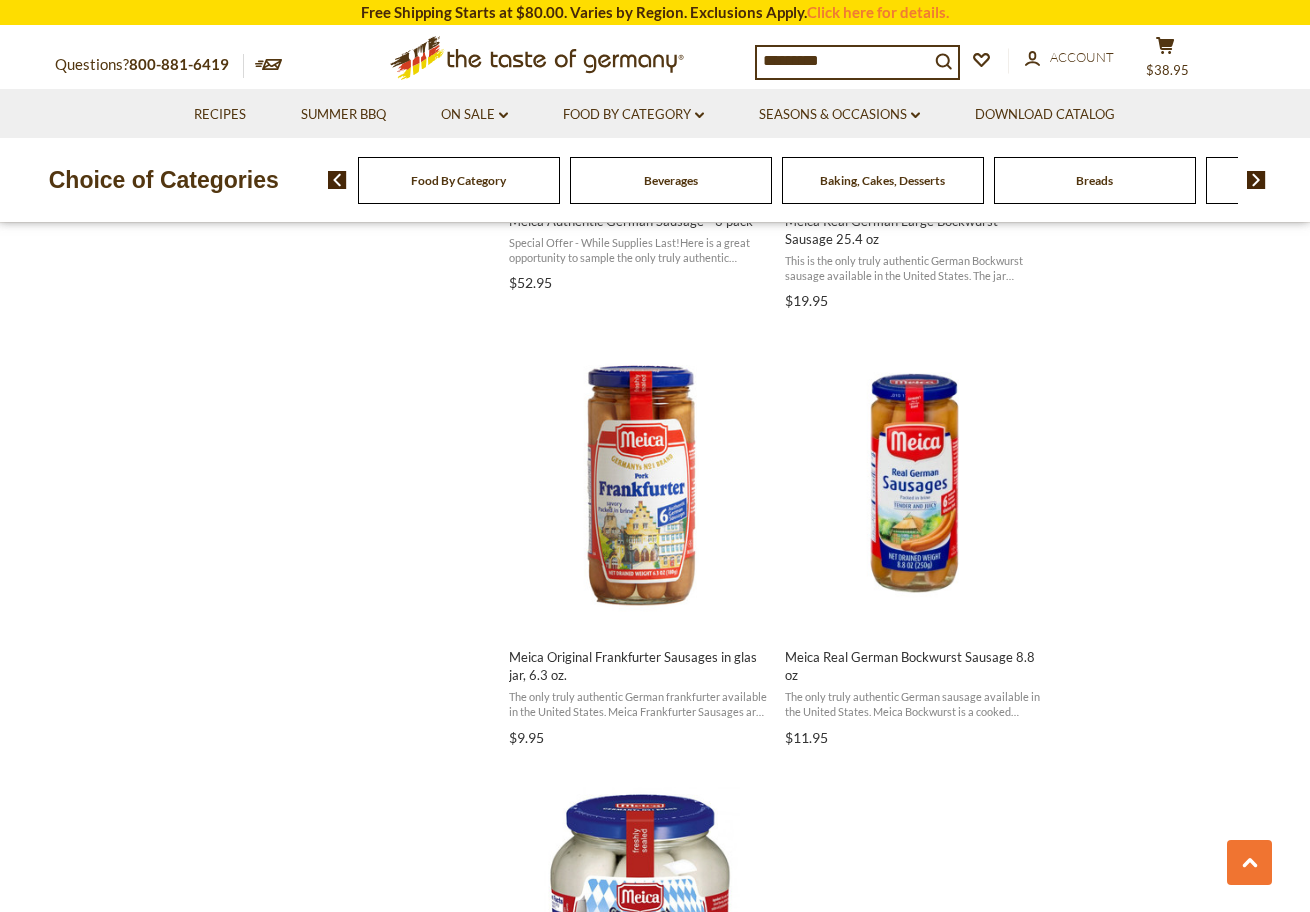 drag, startPoint x: 842, startPoint y: 59, endPoint x: 639, endPoint y: 34, distance: 204.53362 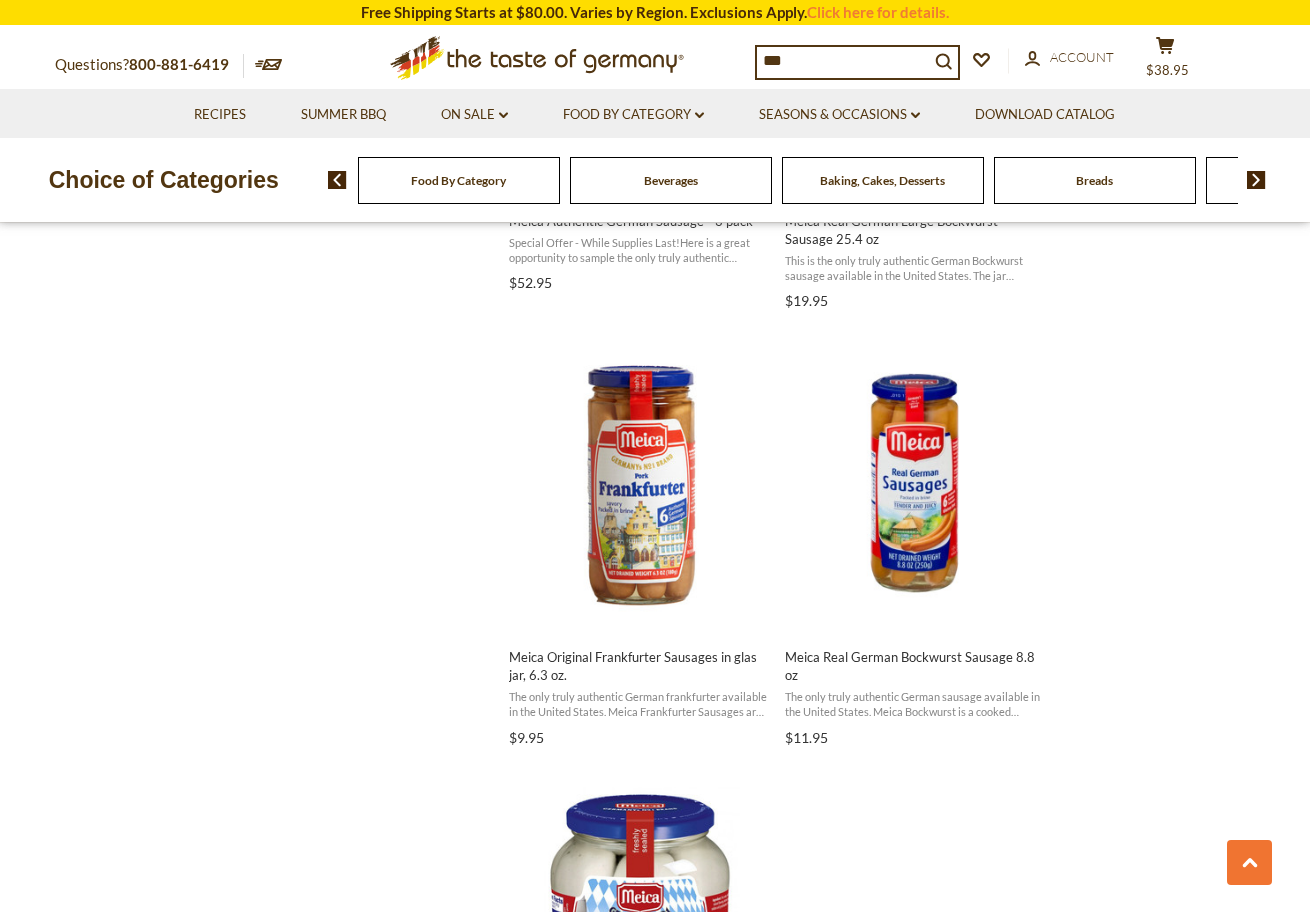 type on "****" 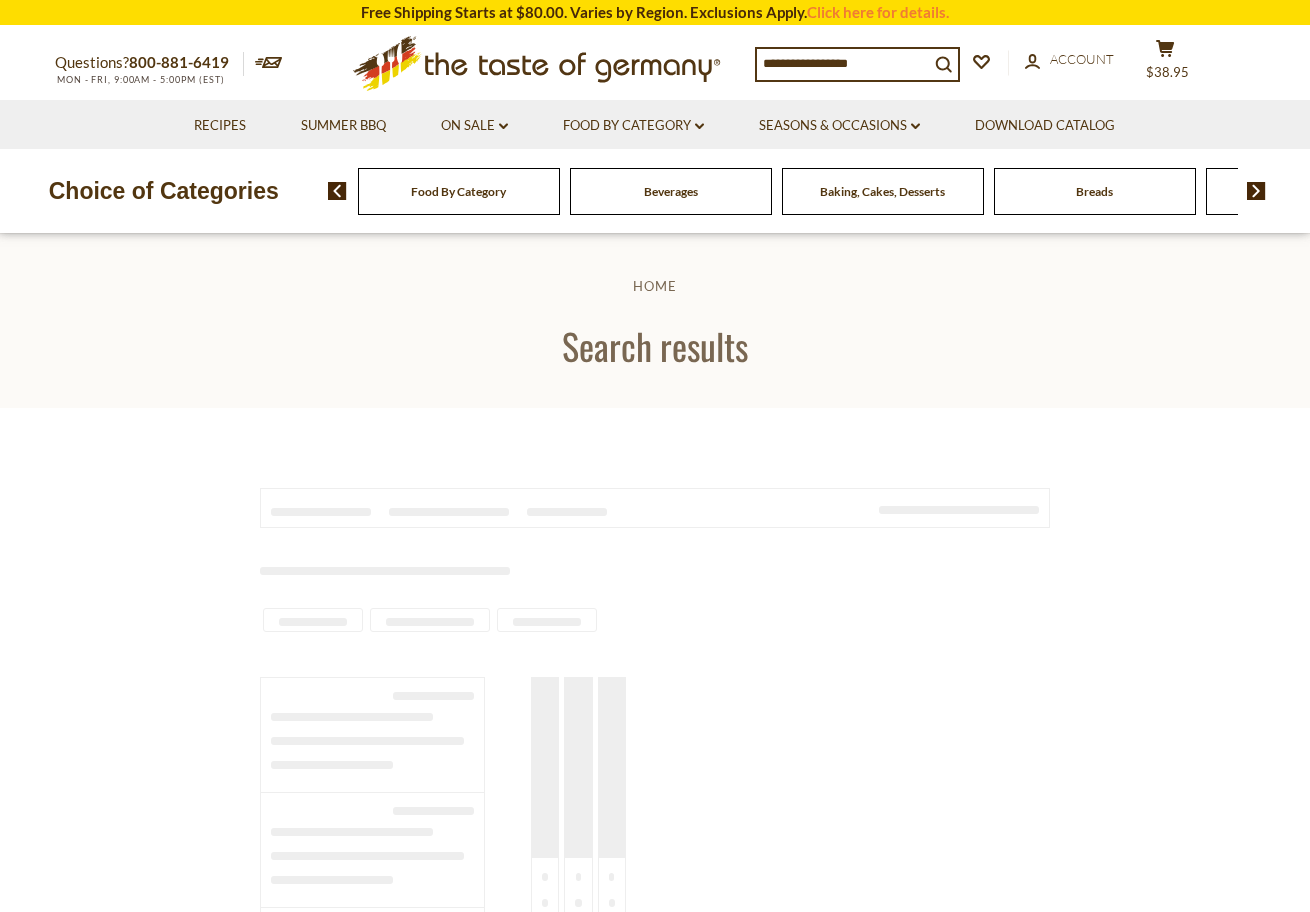 scroll, scrollTop: 0, scrollLeft: 0, axis: both 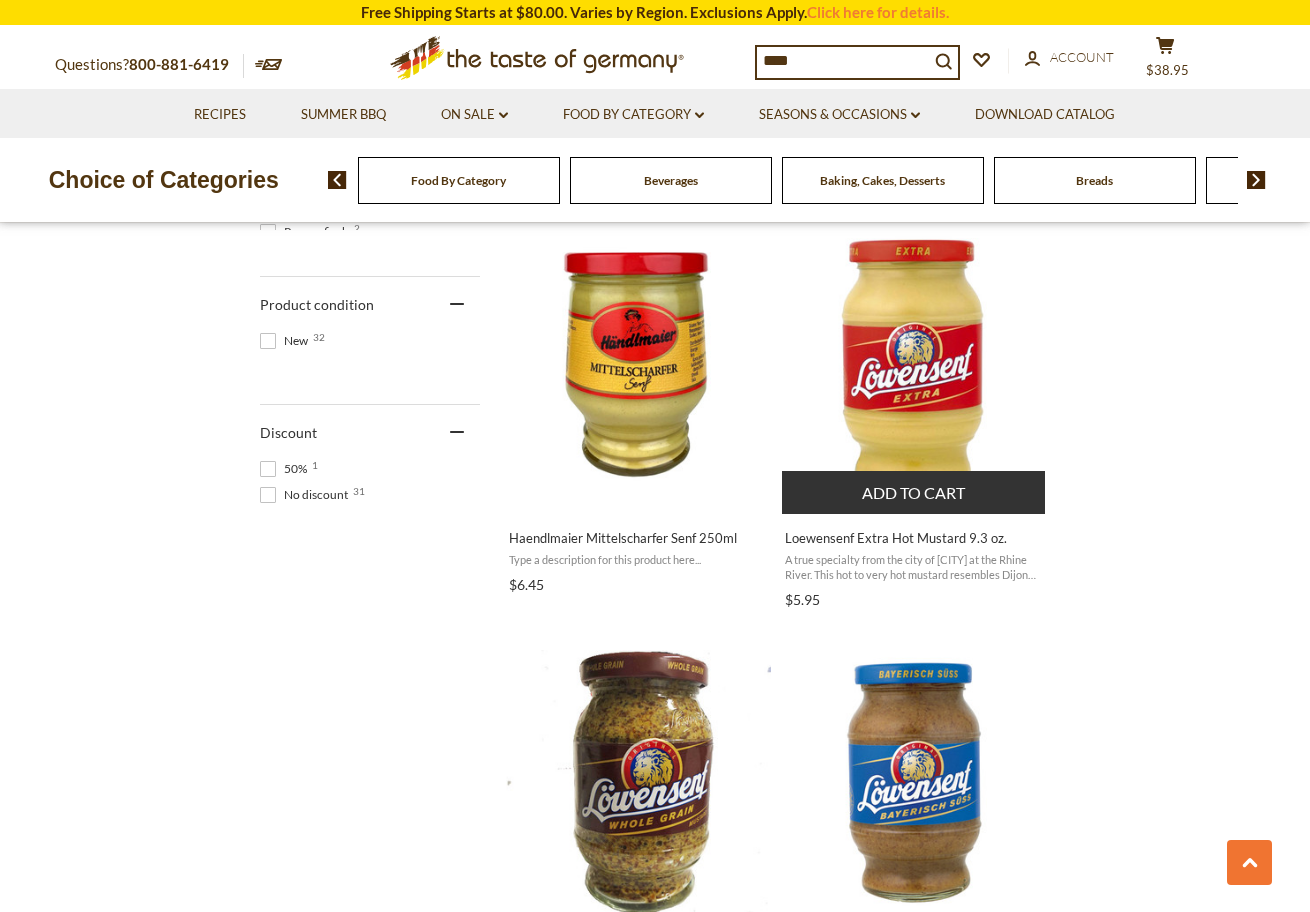 click on "Add to cart" at bounding box center (913, 492) 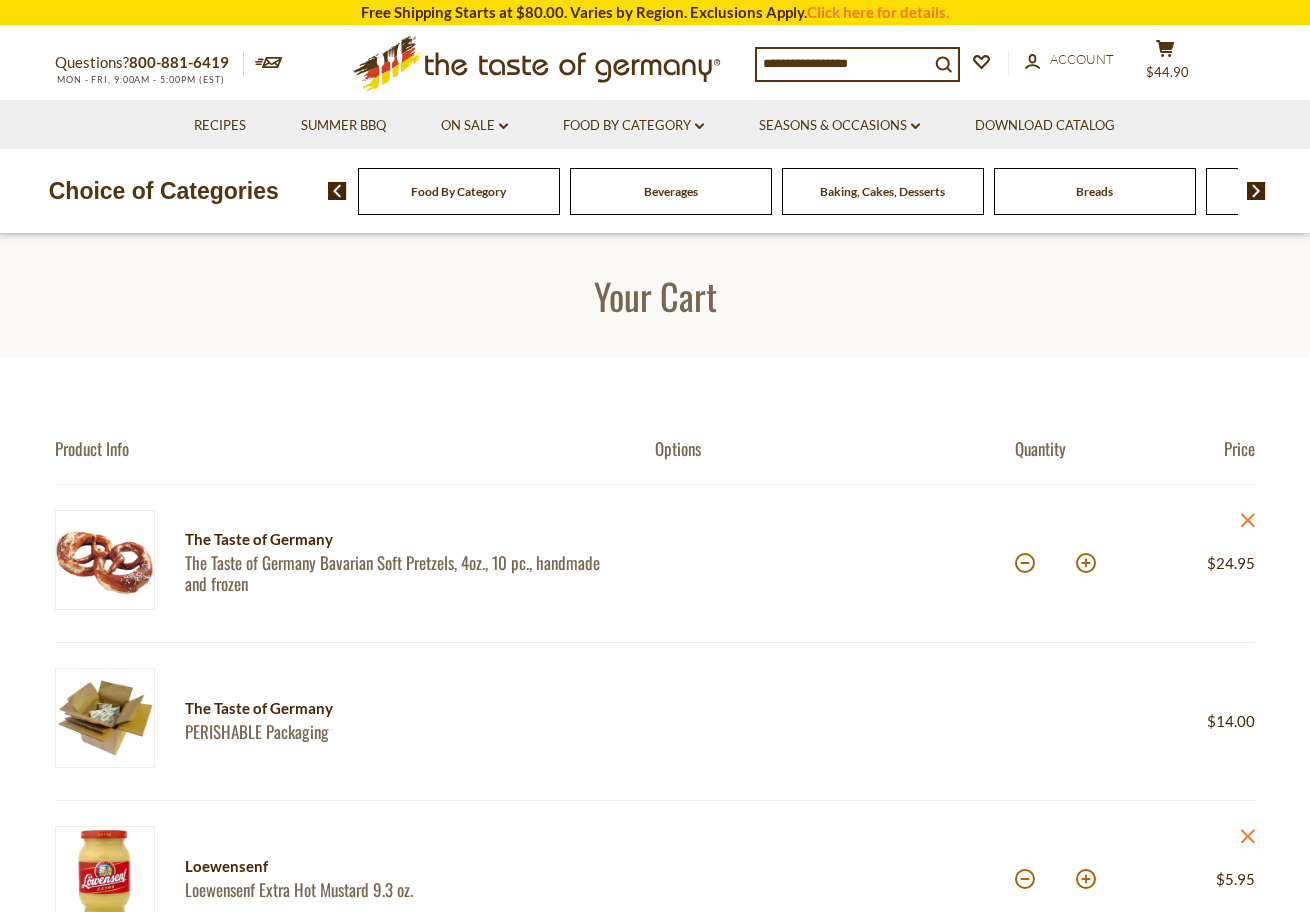 scroll, scrollTop: 0, scrollLeft: 0, axis: both 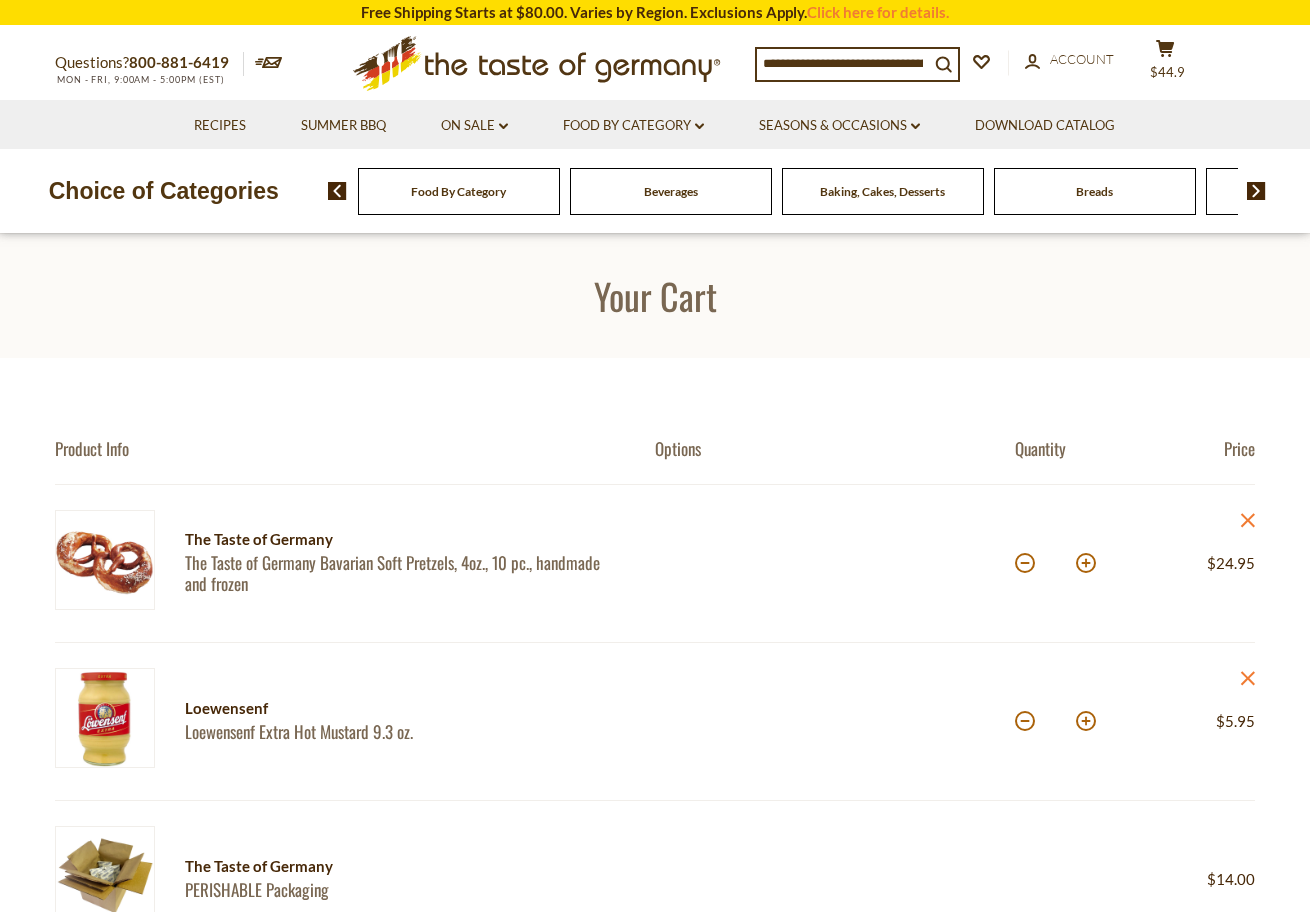 click at bounding box center [843, 63] 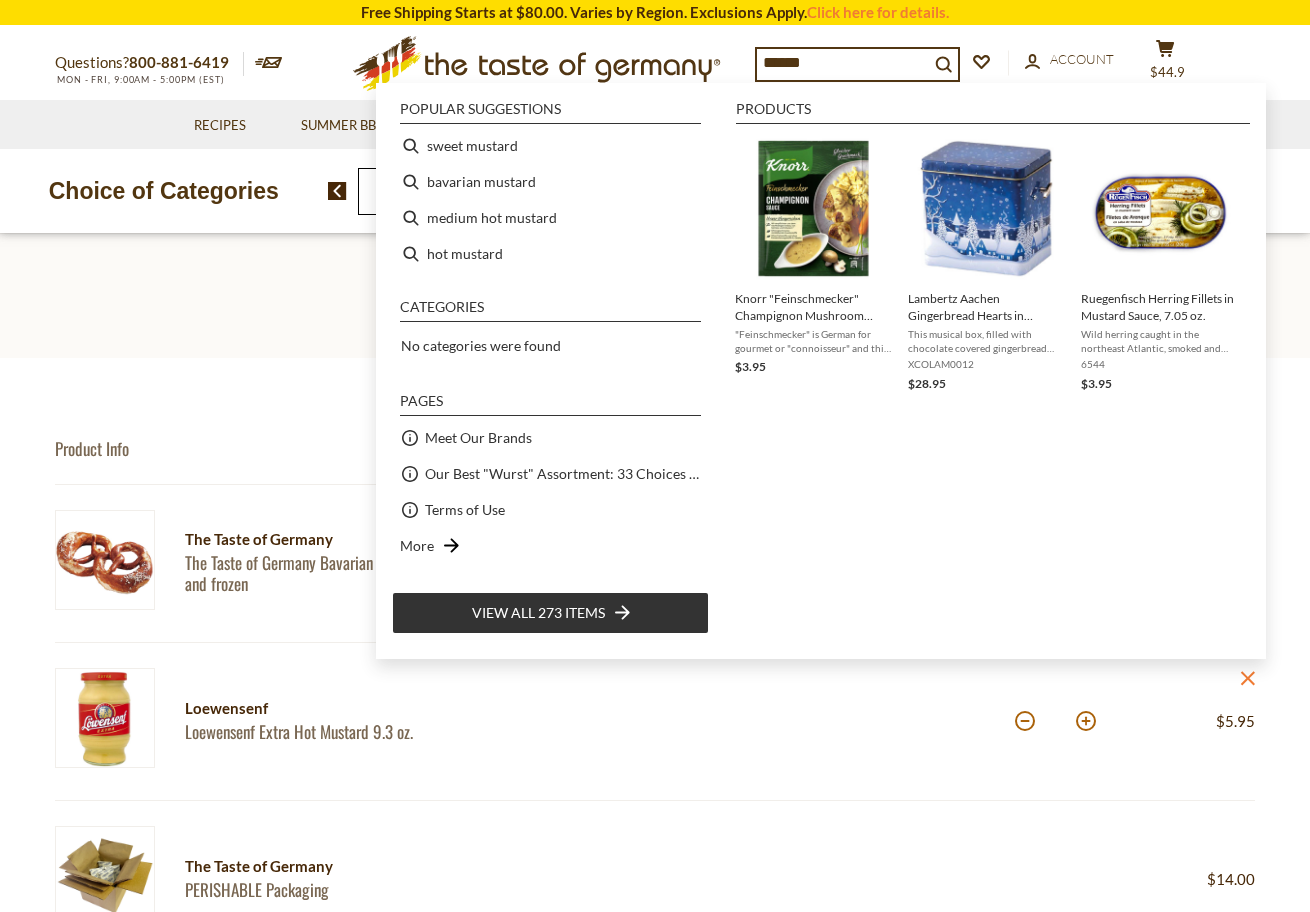type on "*******" 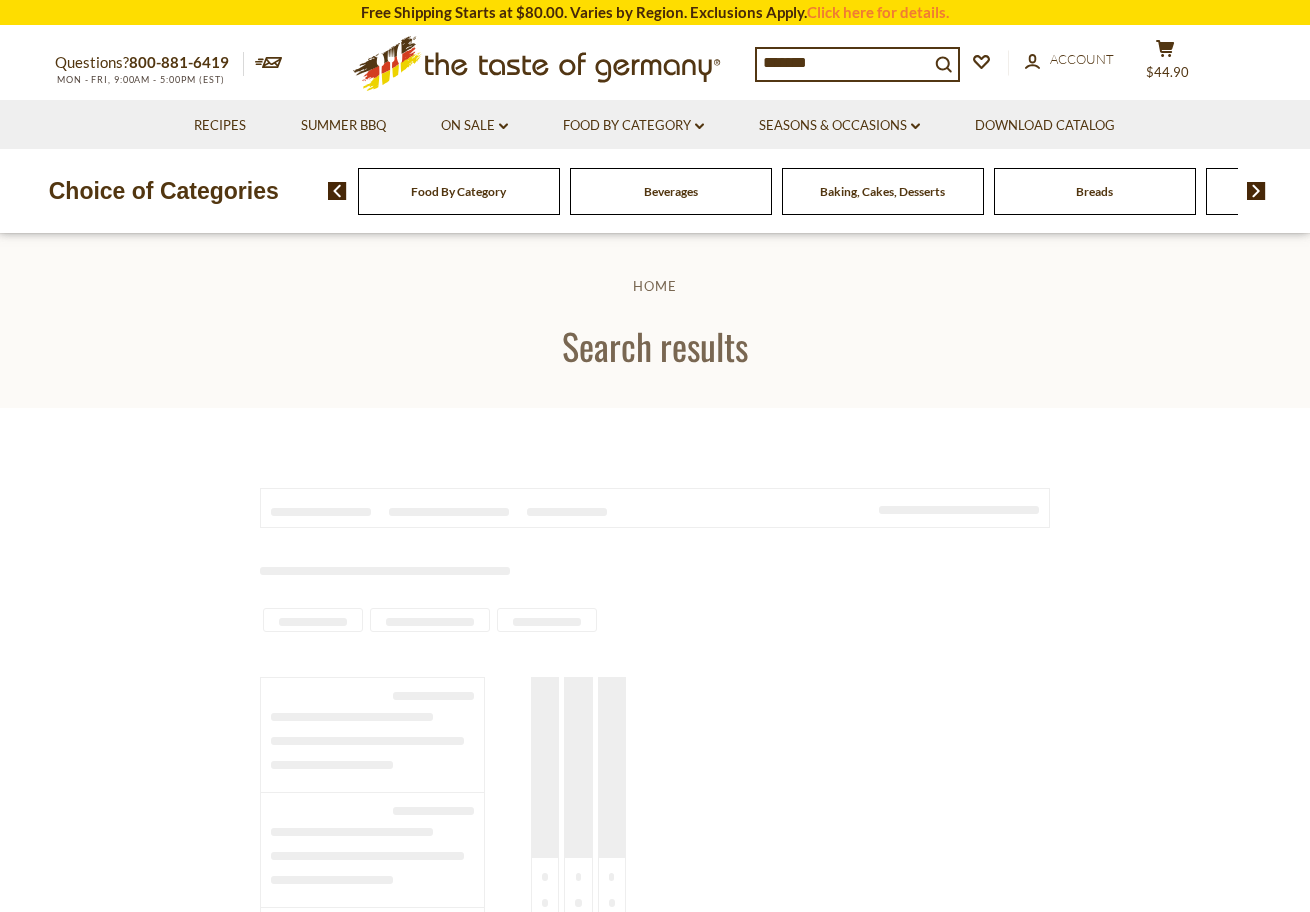 scroll, scrollTop: 0, scrollLeft: 0, axis: both 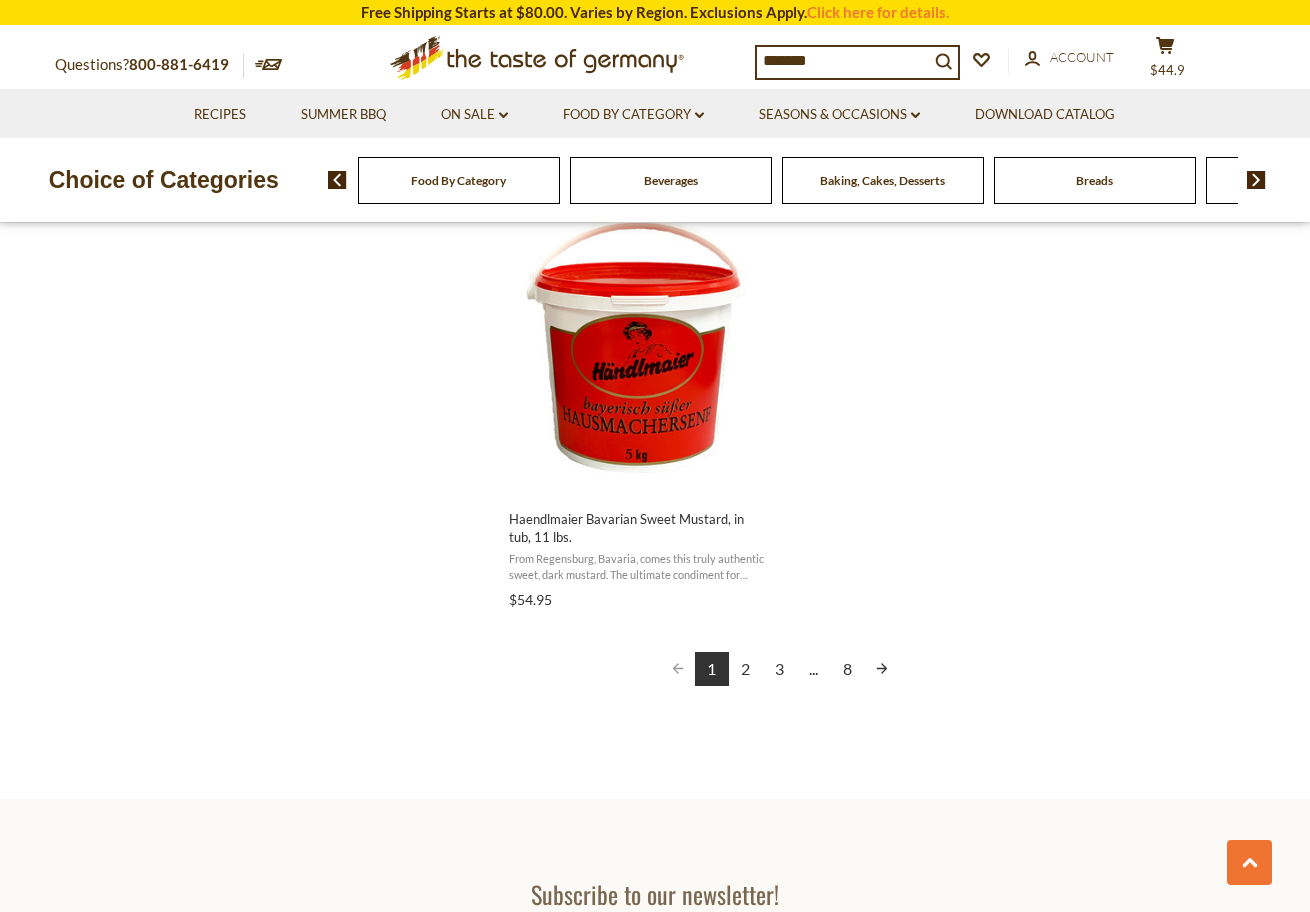 click on "2" at bounding box center (746, 669) 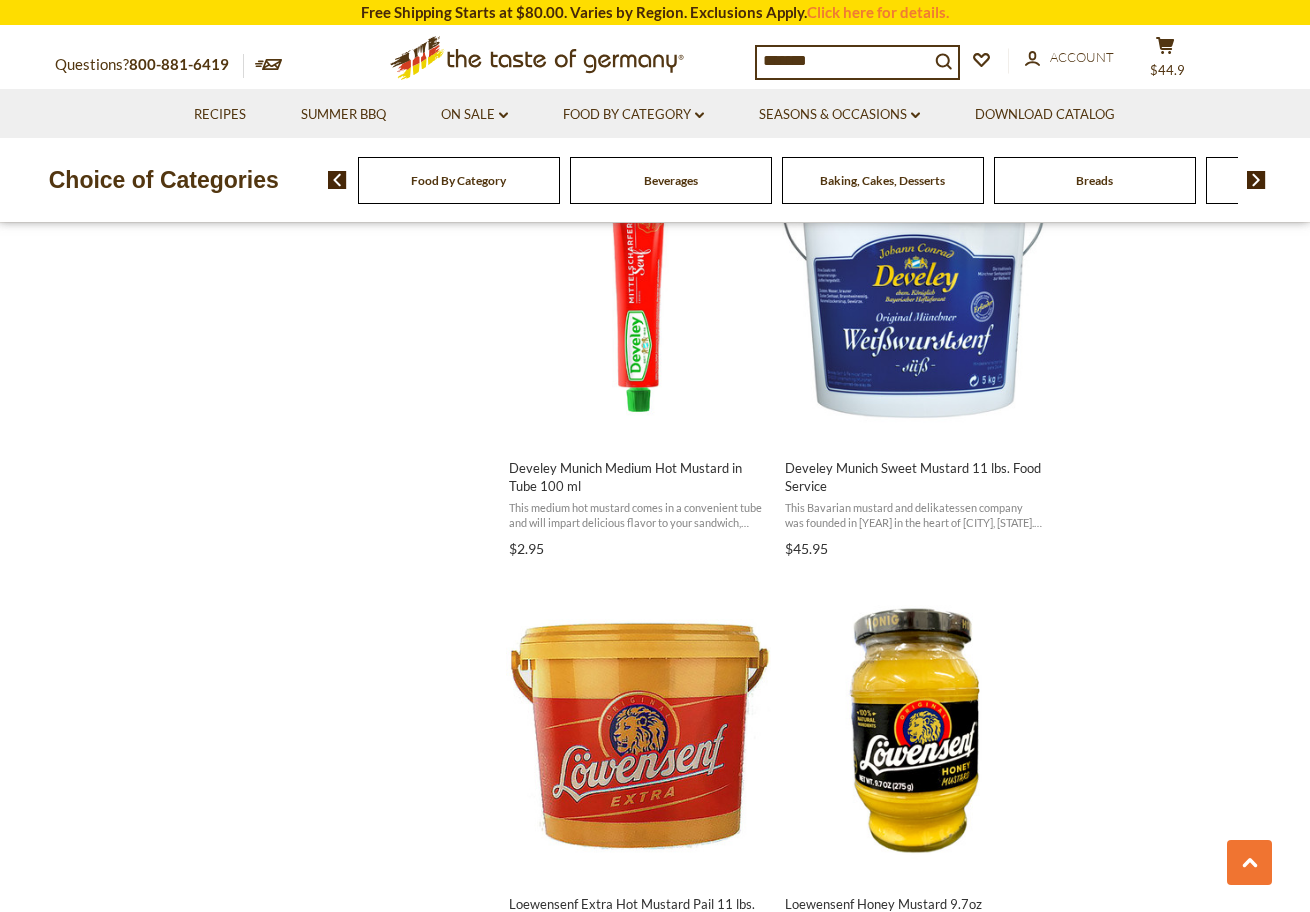 scroll, scrollTop: 0, scrollLeft: 0, axis: both 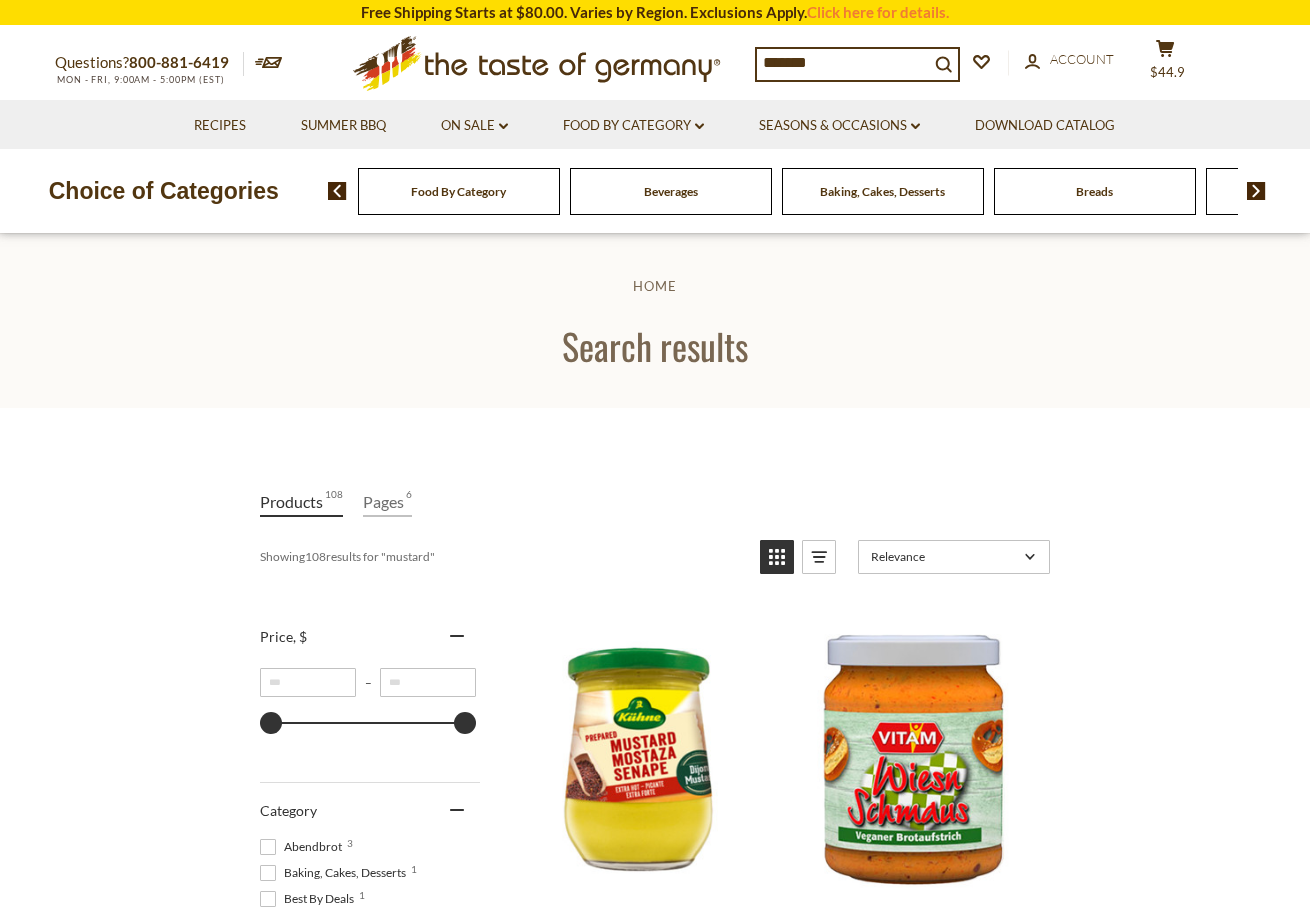 drag, startPoint x: 830, startPoint y: 63, endPoint x: 665, endPoint y: 55, distance: 165.19383 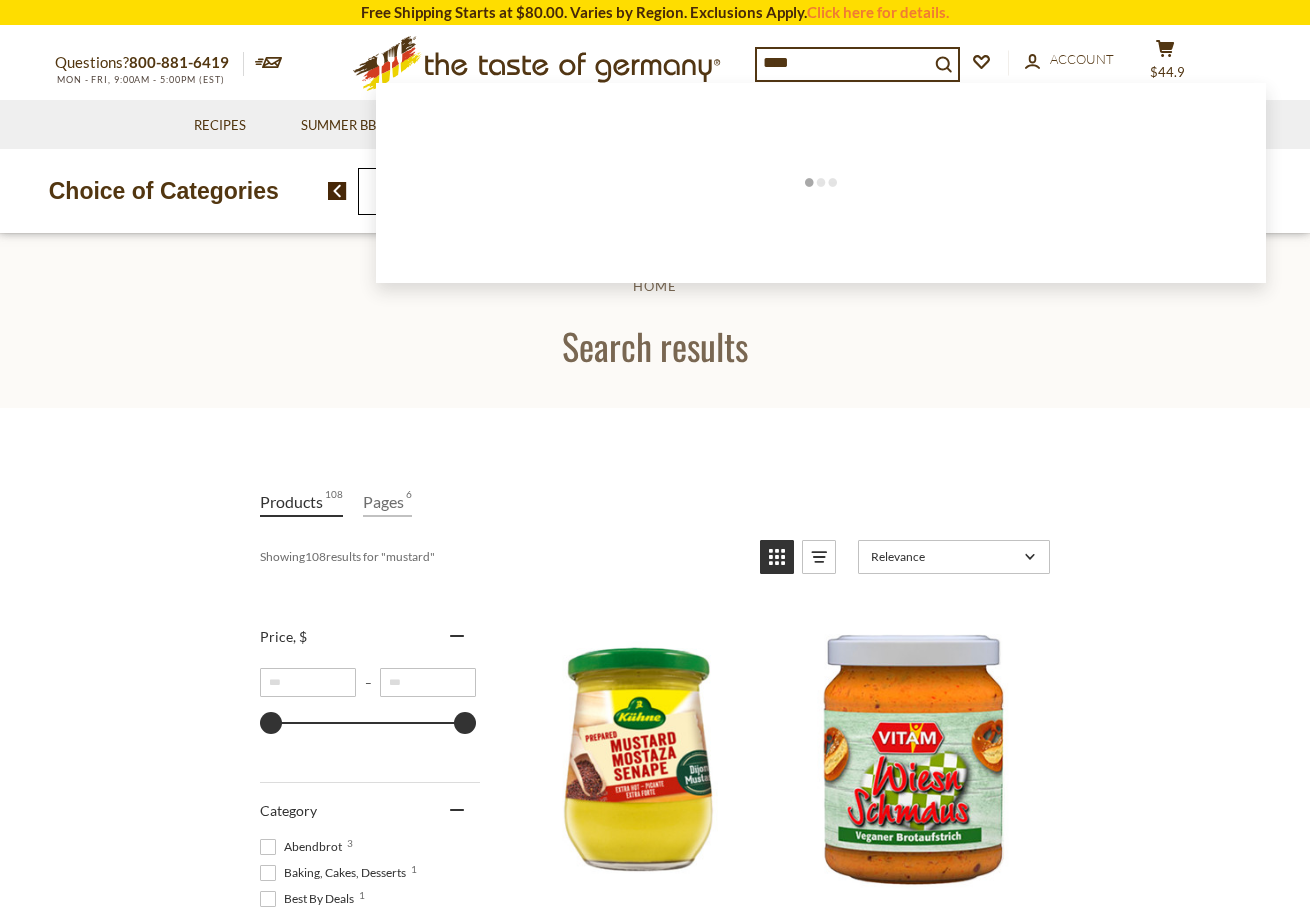 type on "*****" 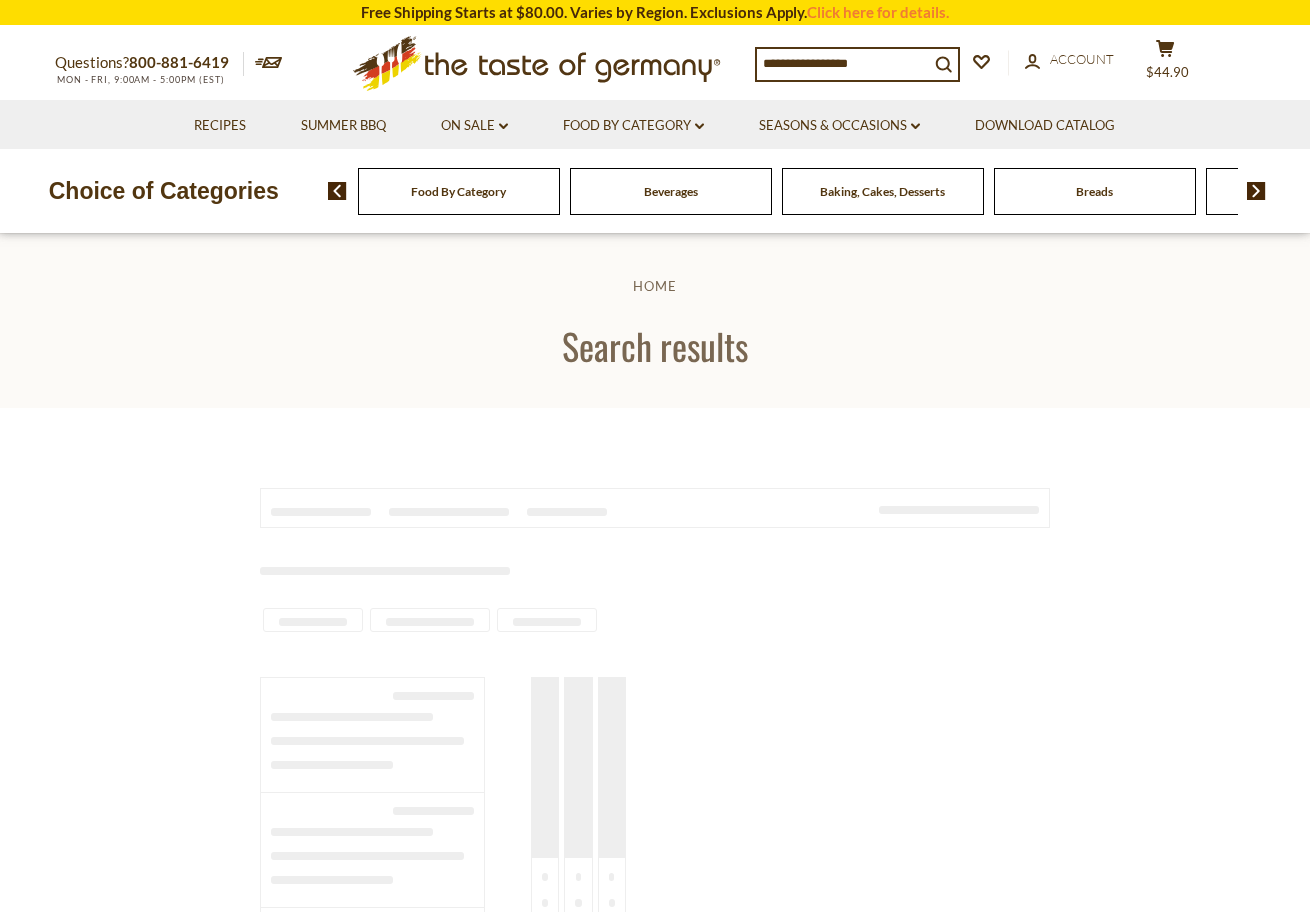 scroll, scrollTop: 0, scrollLeft: 0, axis: both 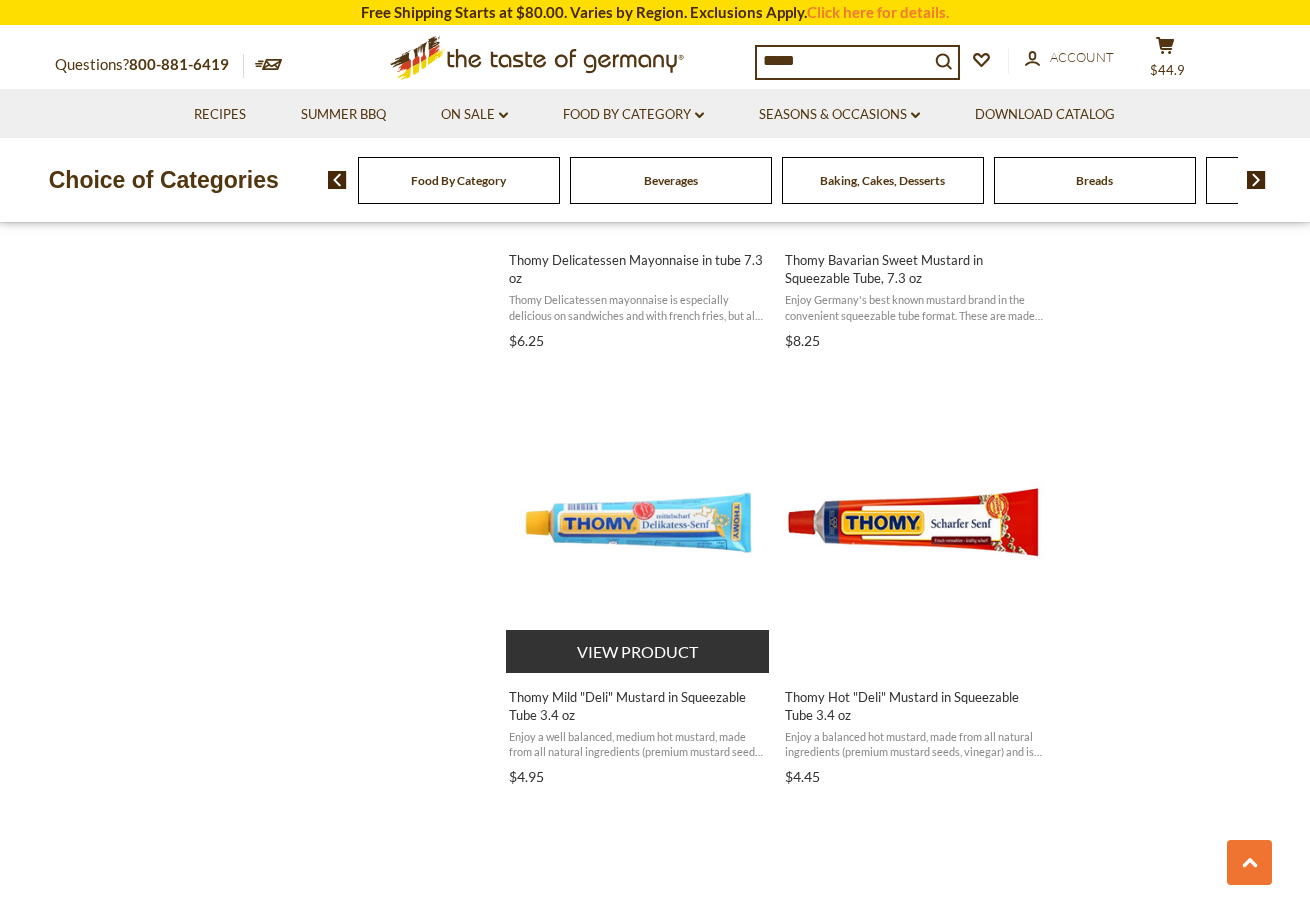 click at bounding box center (638, 522) 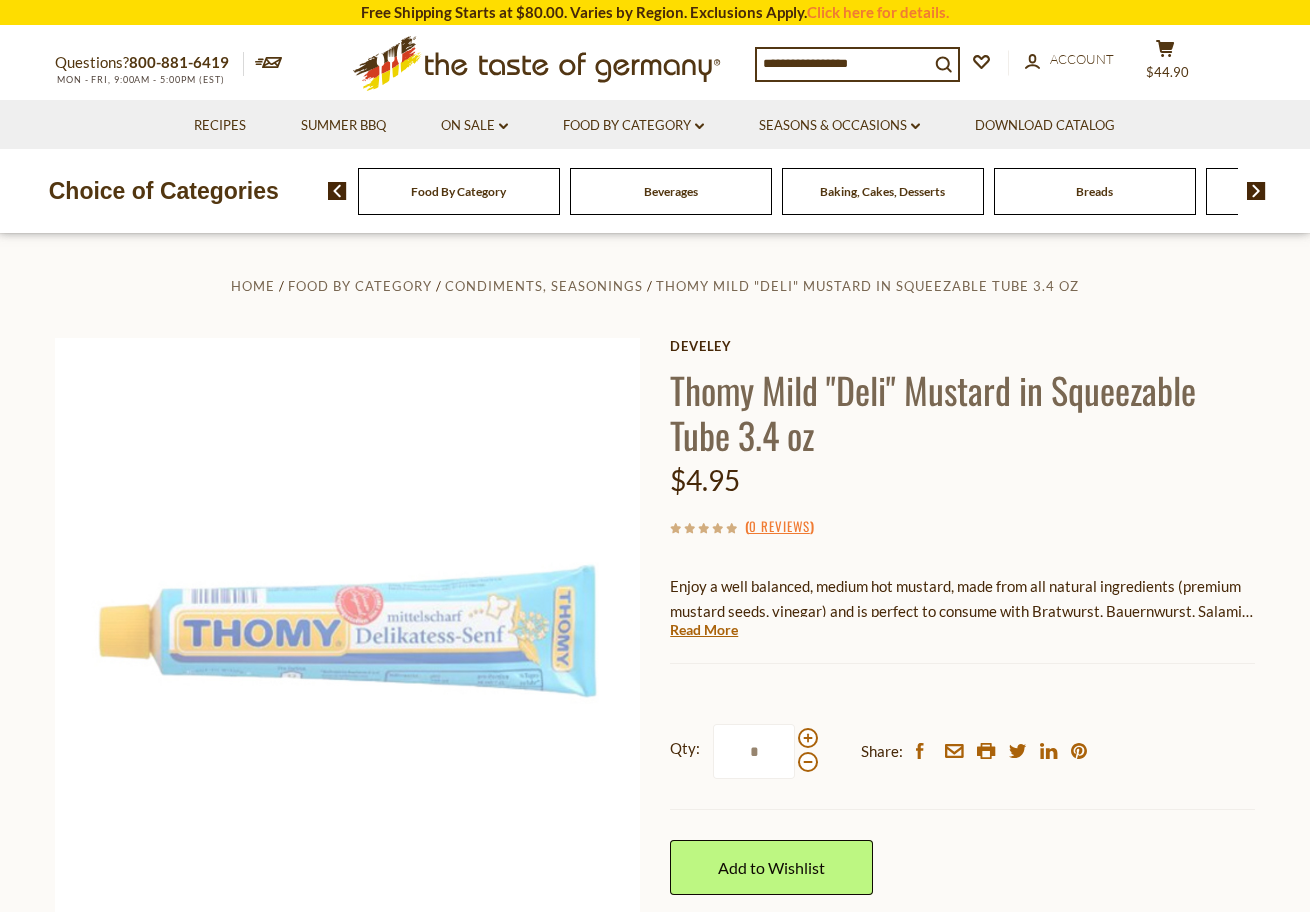 scroll, scrollTop: 0, scrollLeft: 0, axis: both 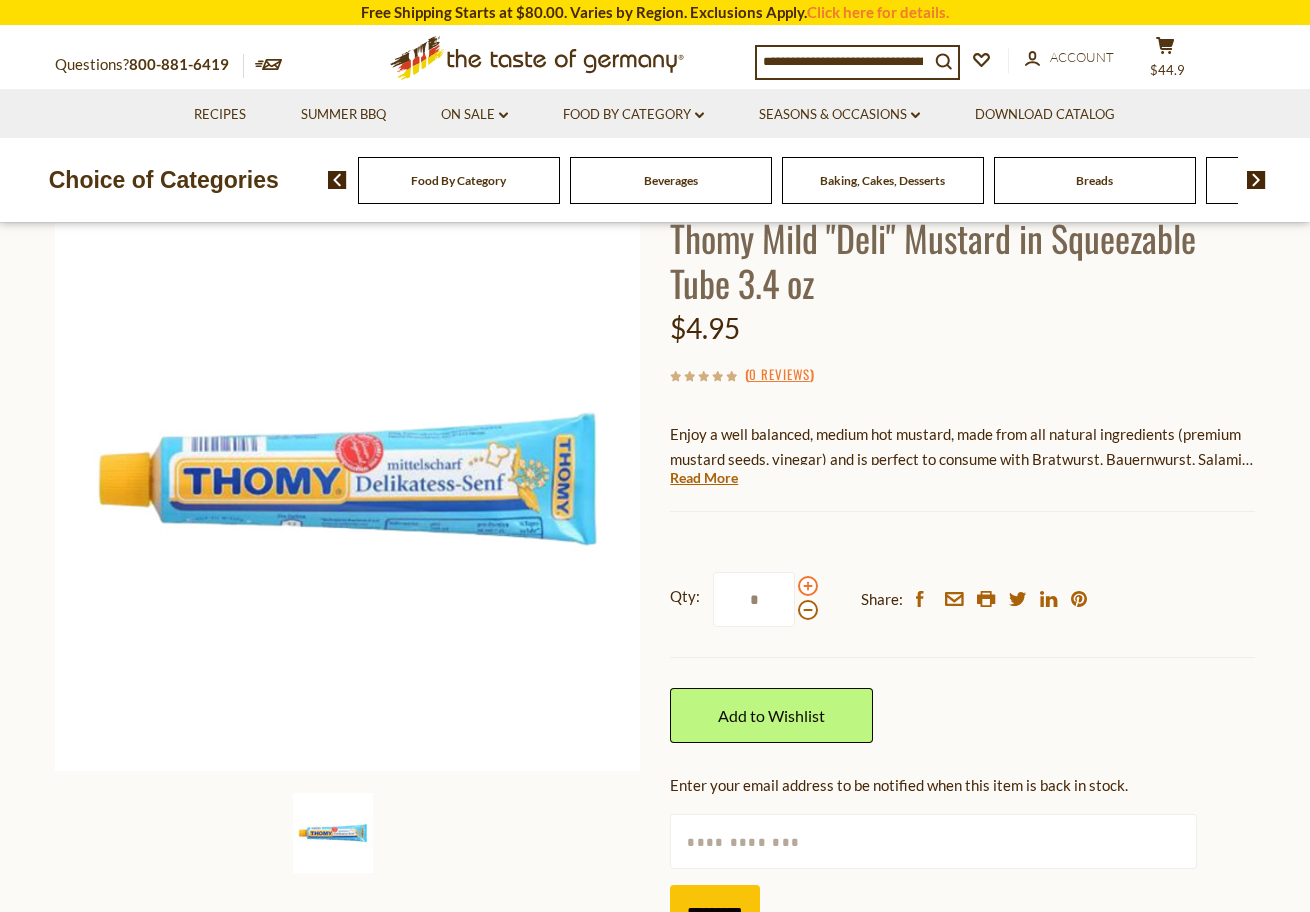 click at bounding box center (808, 586) 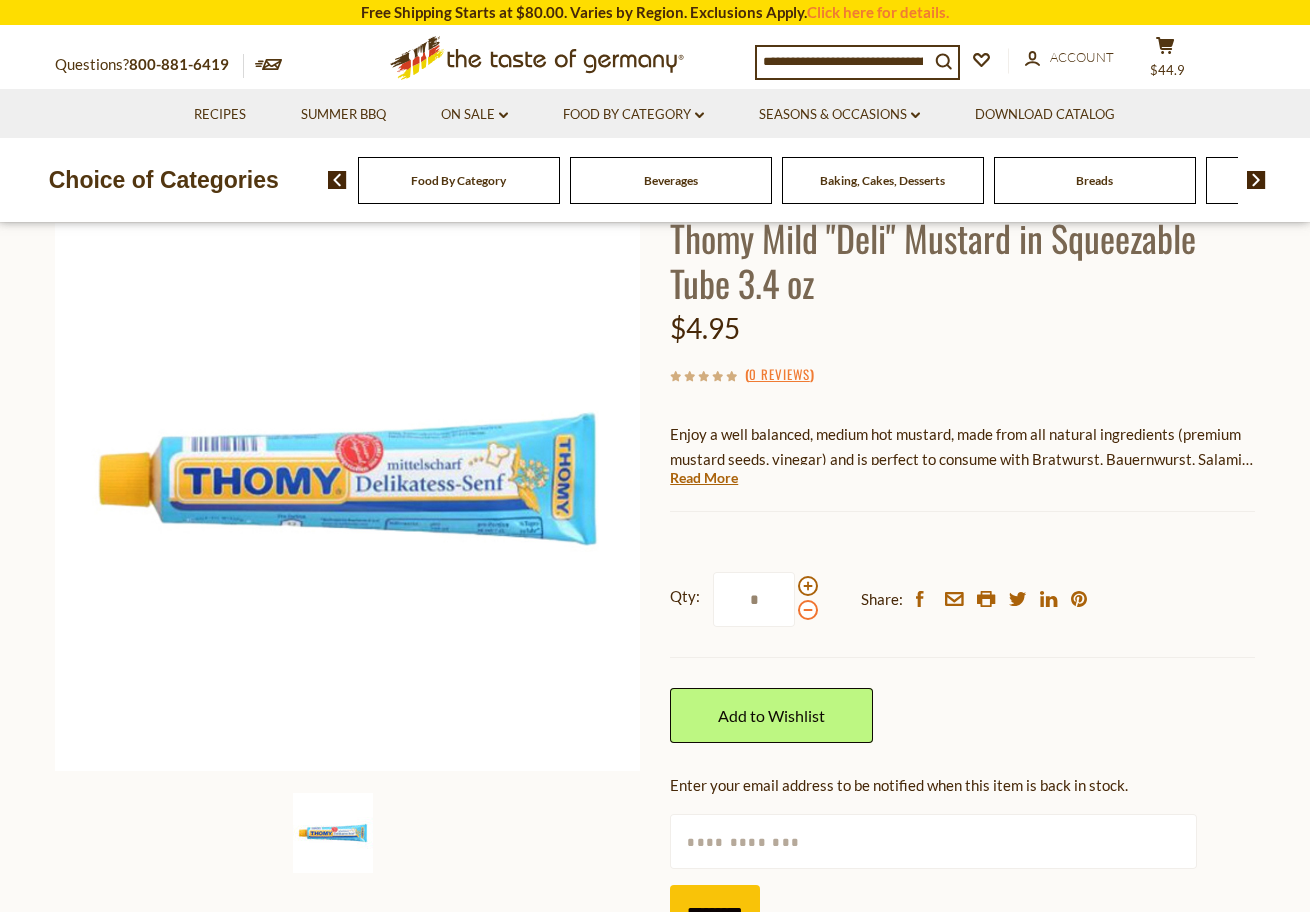 click at bounding box center [808, 610] 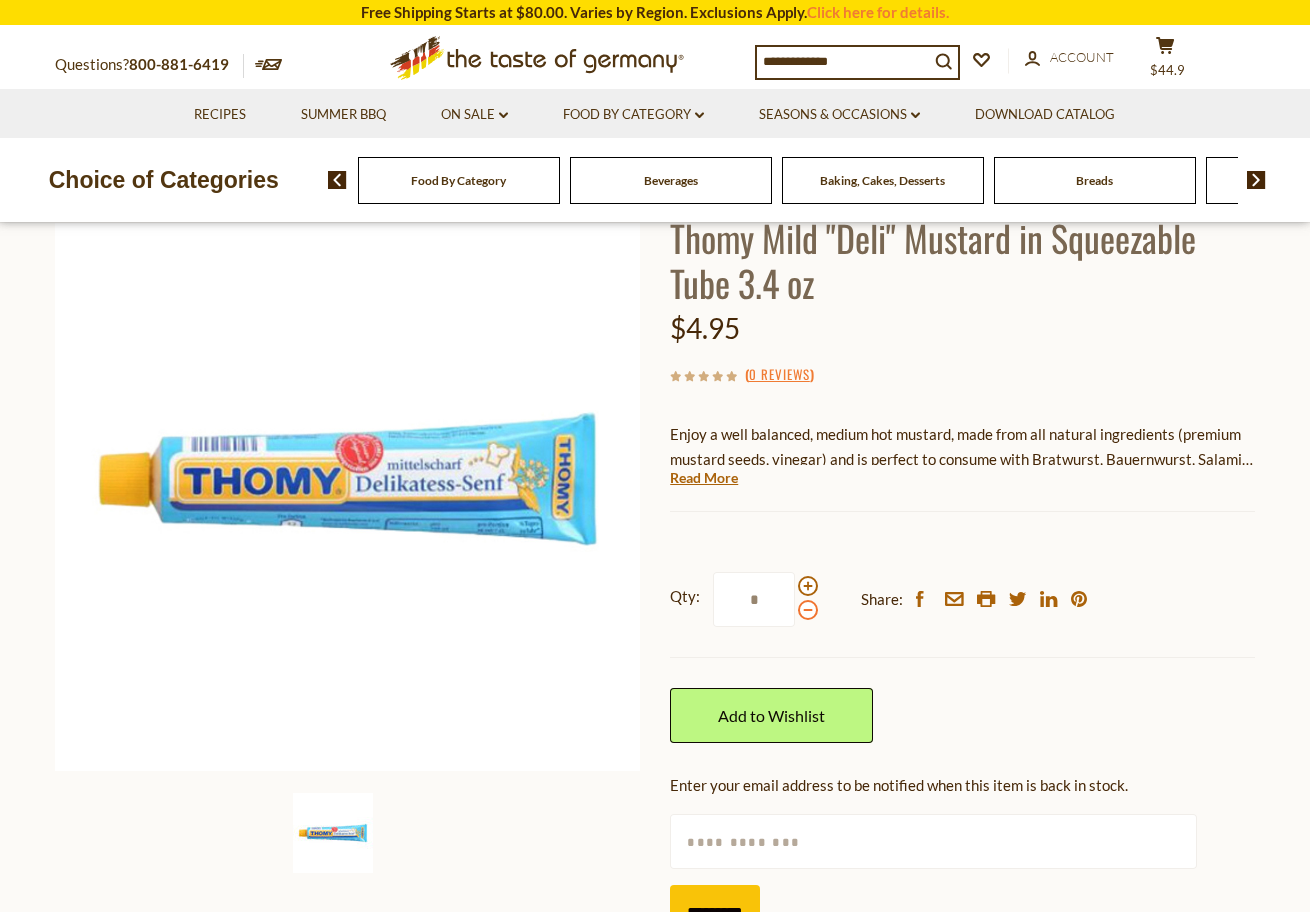 click at bounding box center [808, 610] 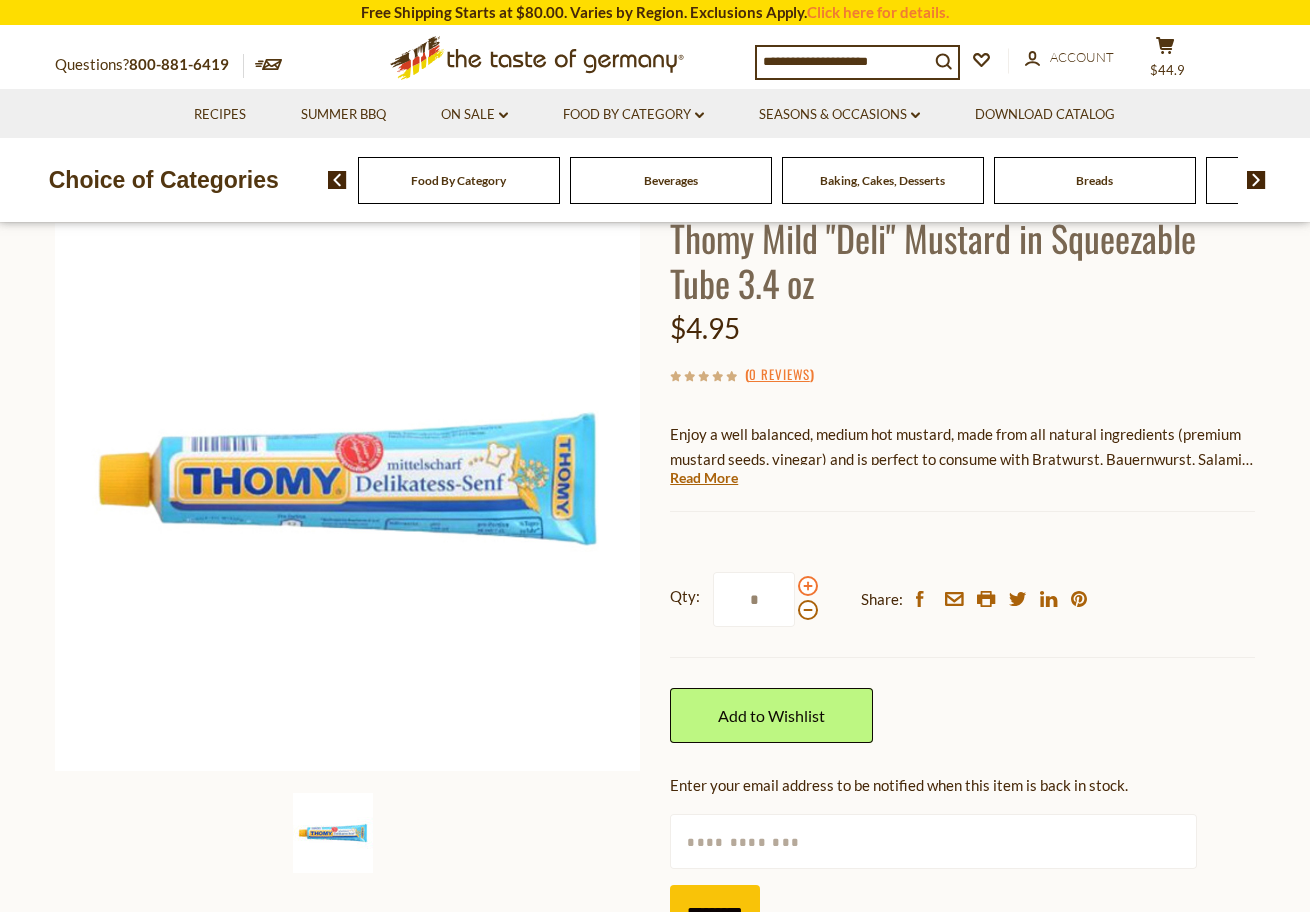 click at bounding box center (808, 586) 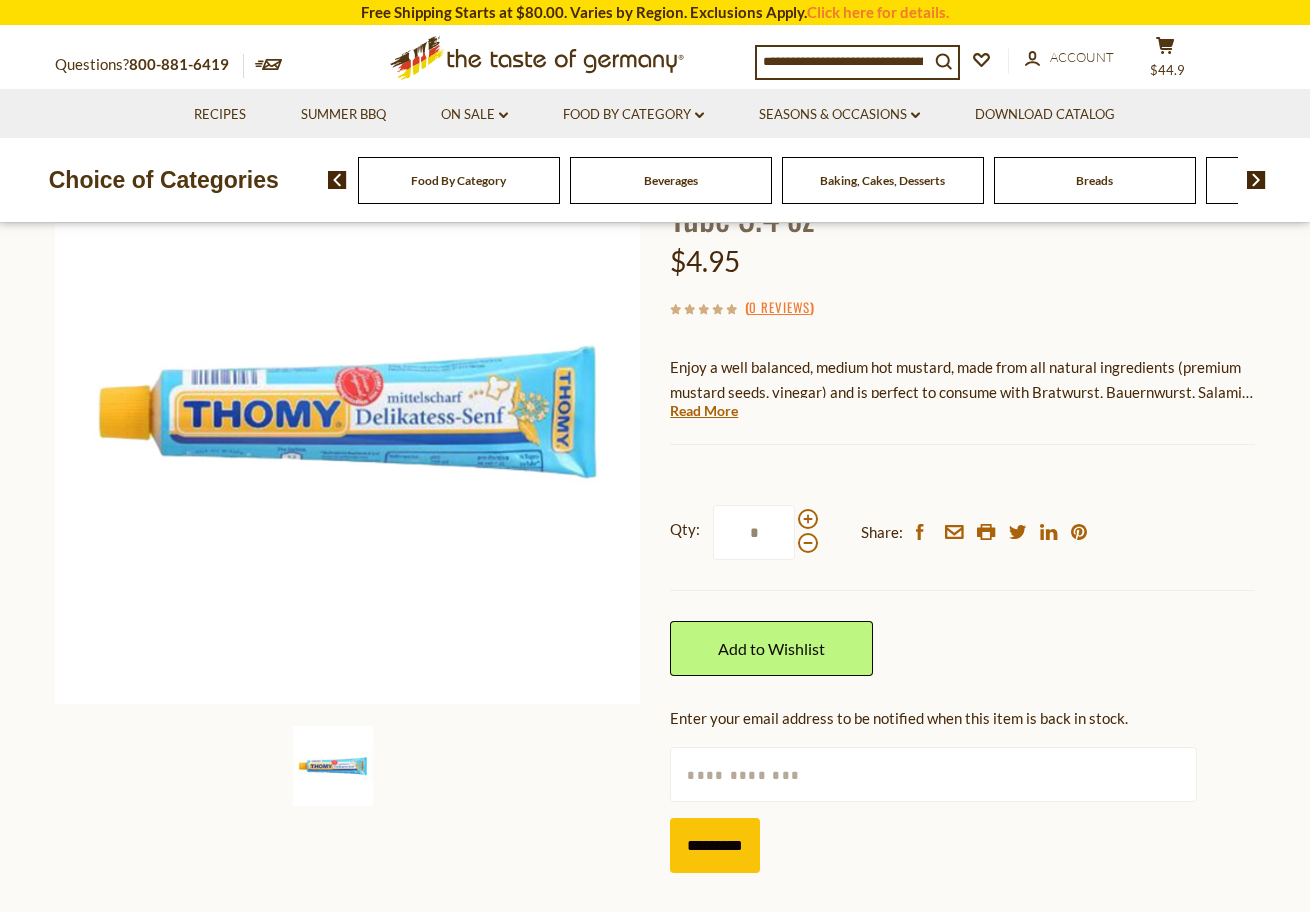 scroll, scrollTop: 105, scrollLeft: 0, axis: vertical 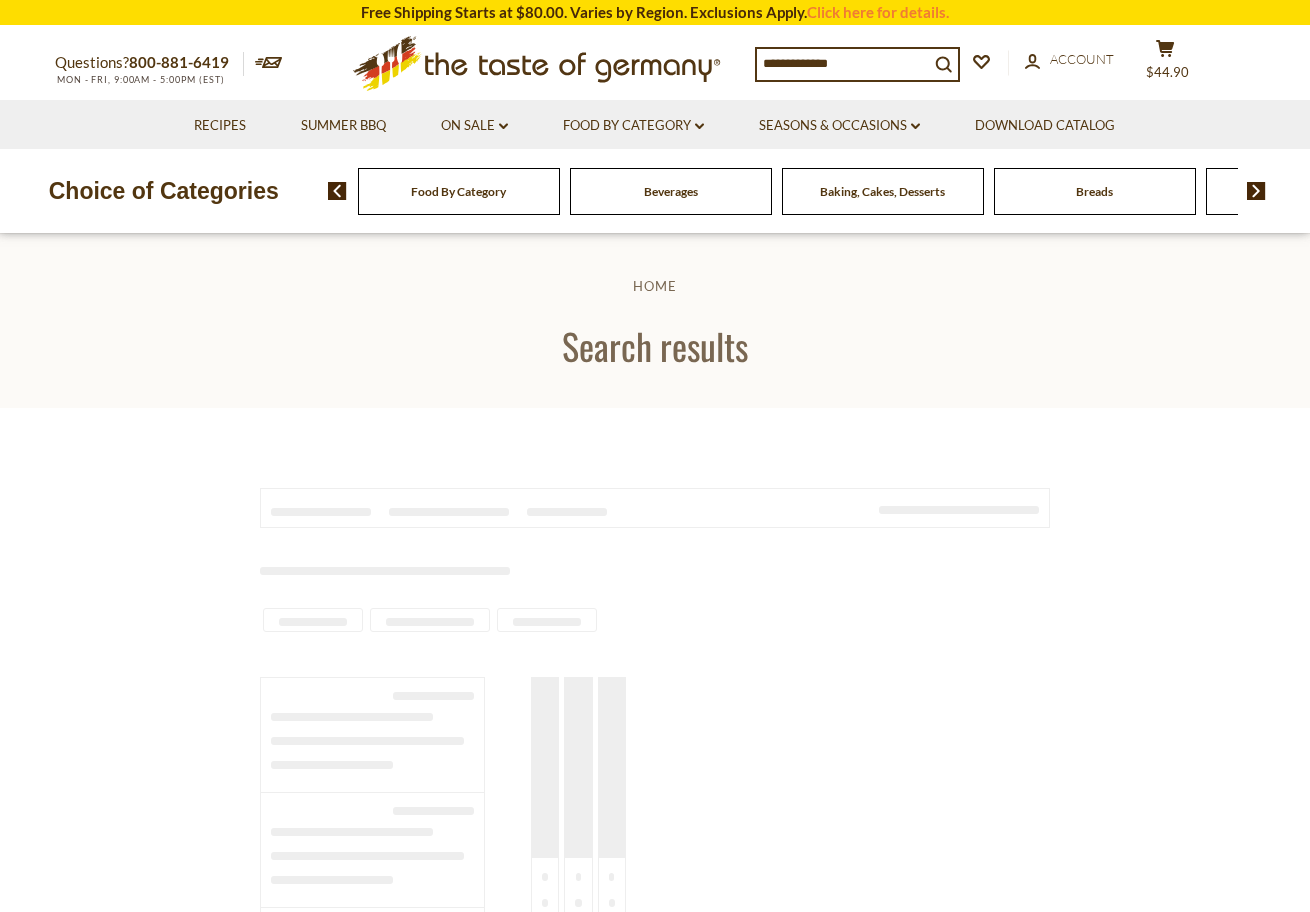 type on "*****" 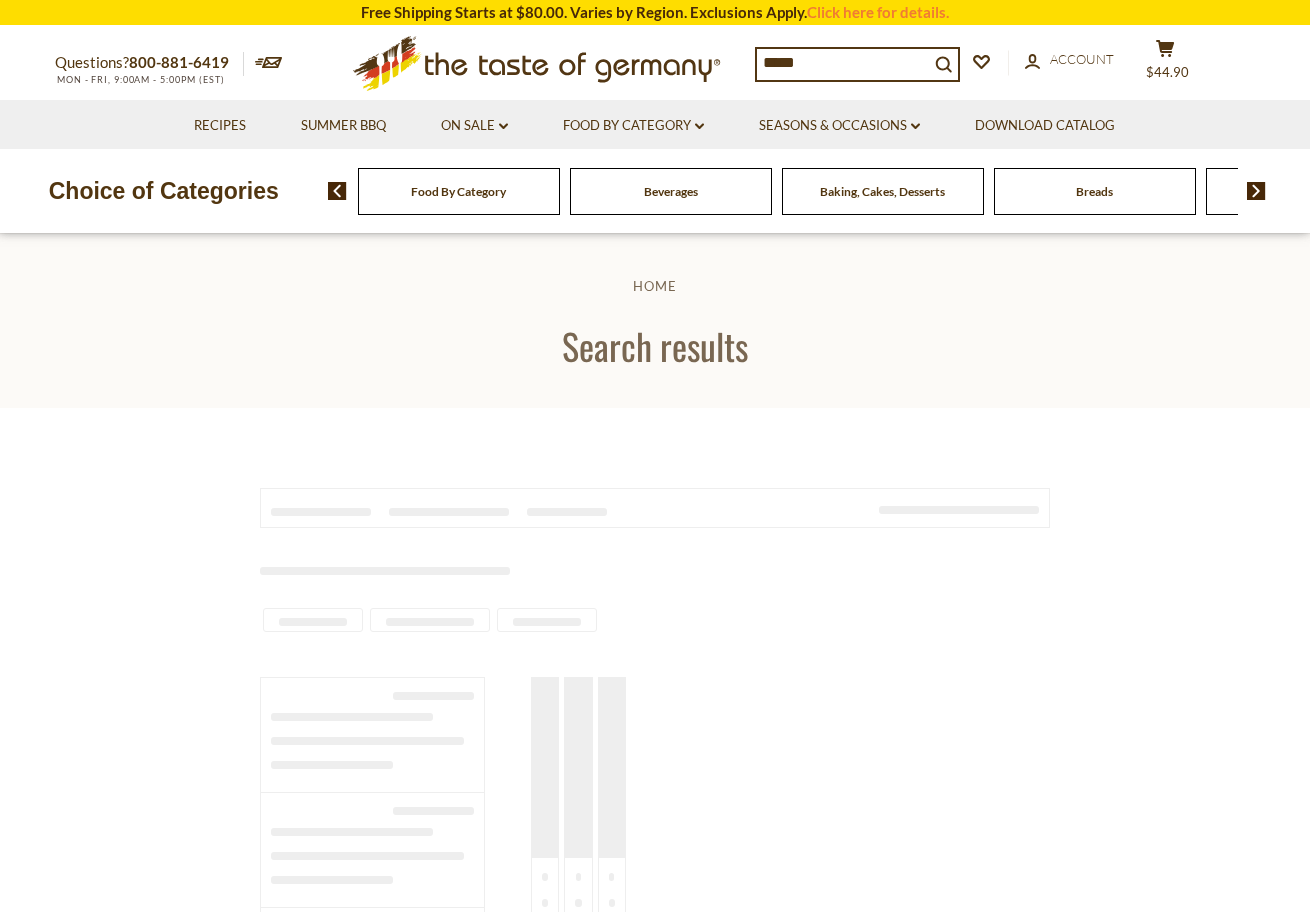 scroll, scrollTop: 1109, scrollLeft: 0, axis: vertical 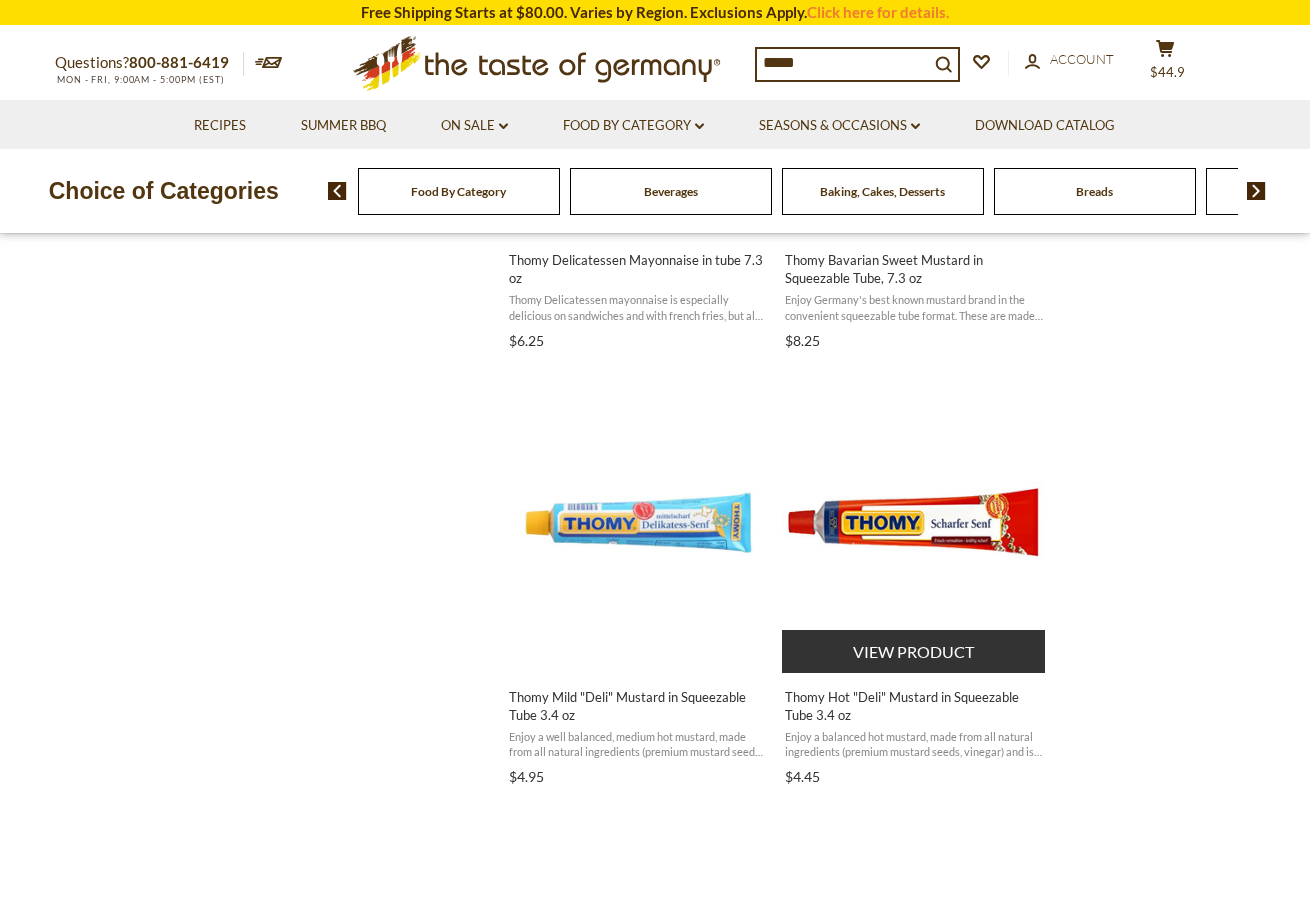 click on "View product" at bounding box center (913, 651) 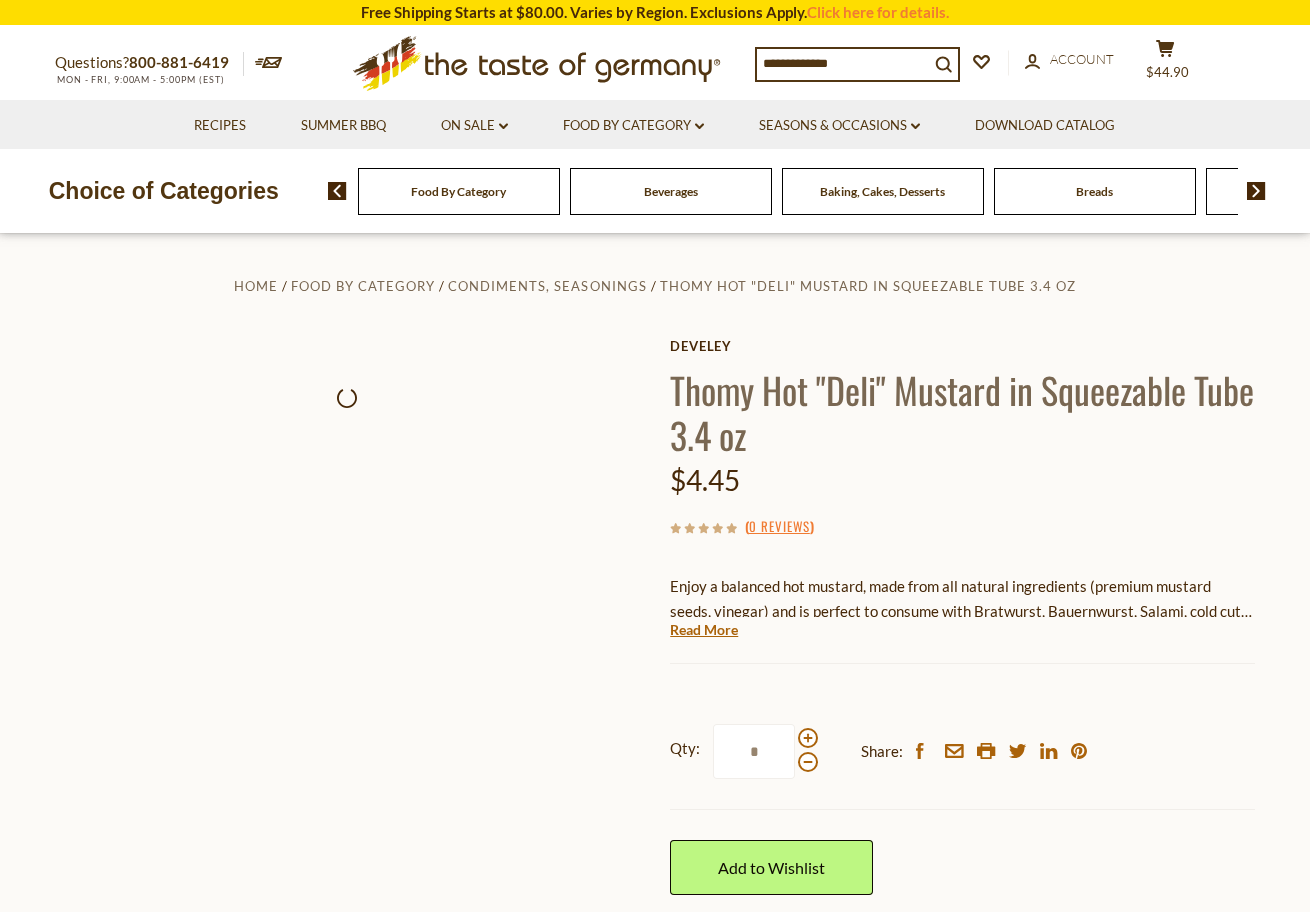 scroll, scrollTop: 0, scrollLeft: 0, axis: both 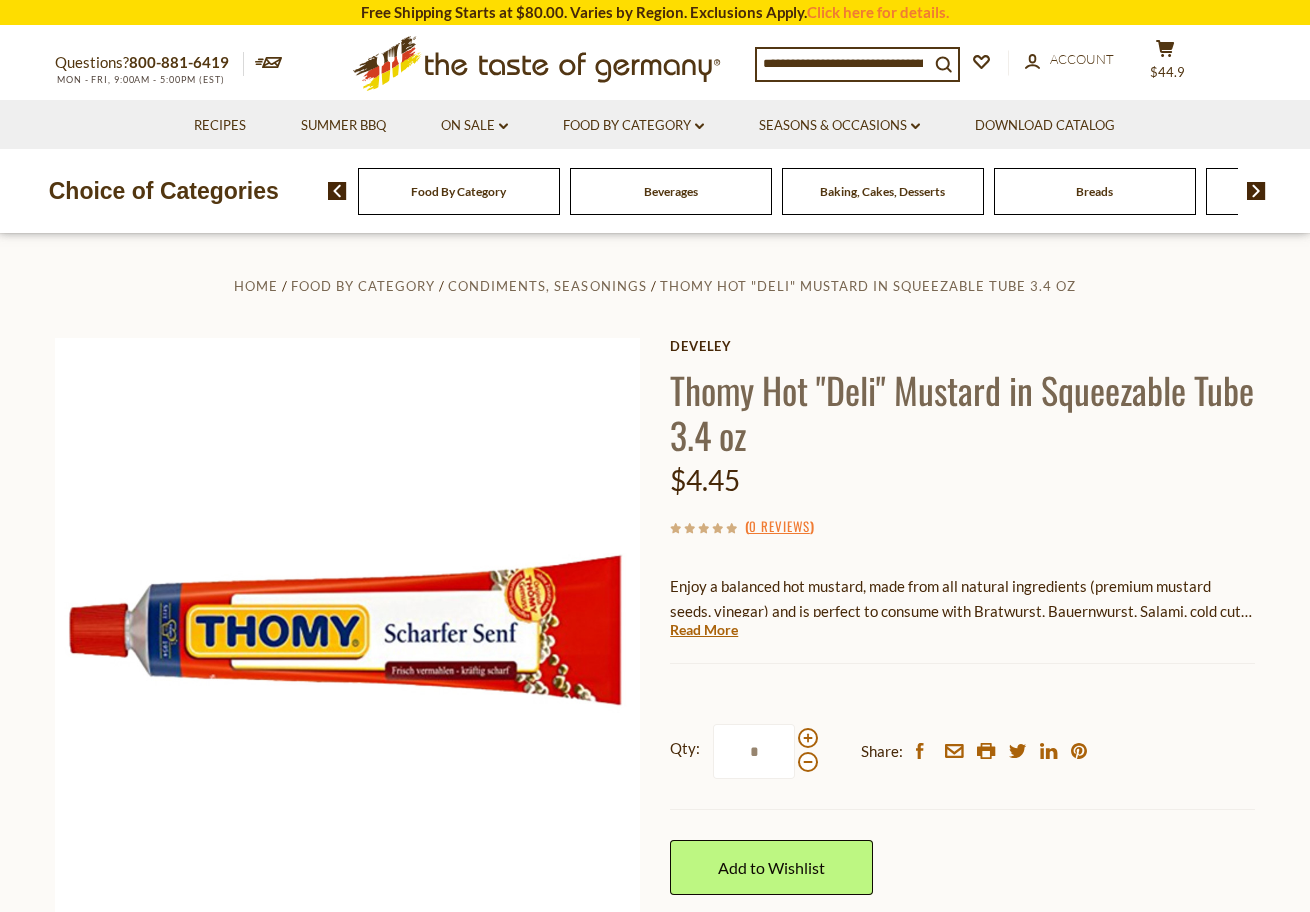 click at bounding box center [843, 63] 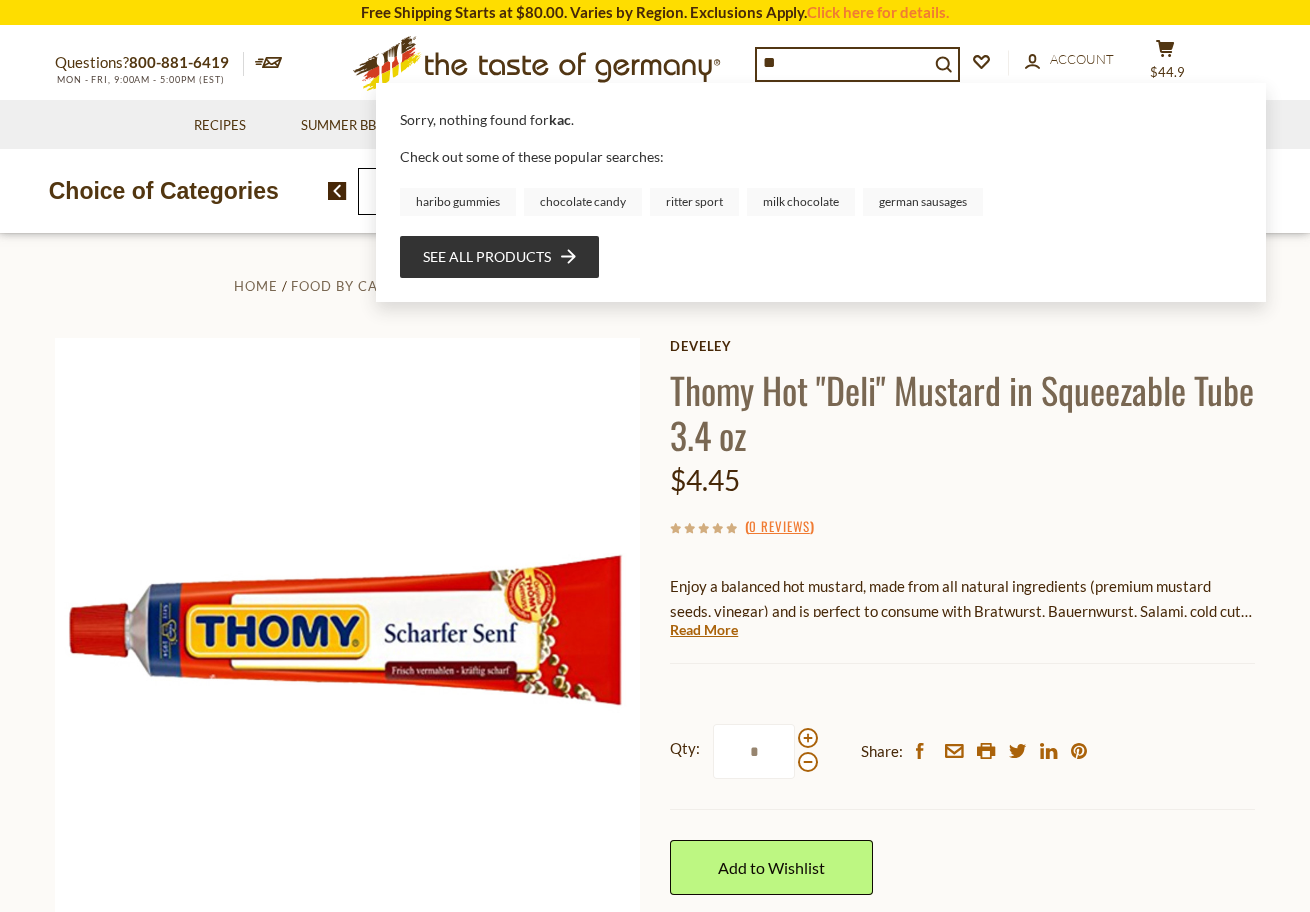 type on "*" 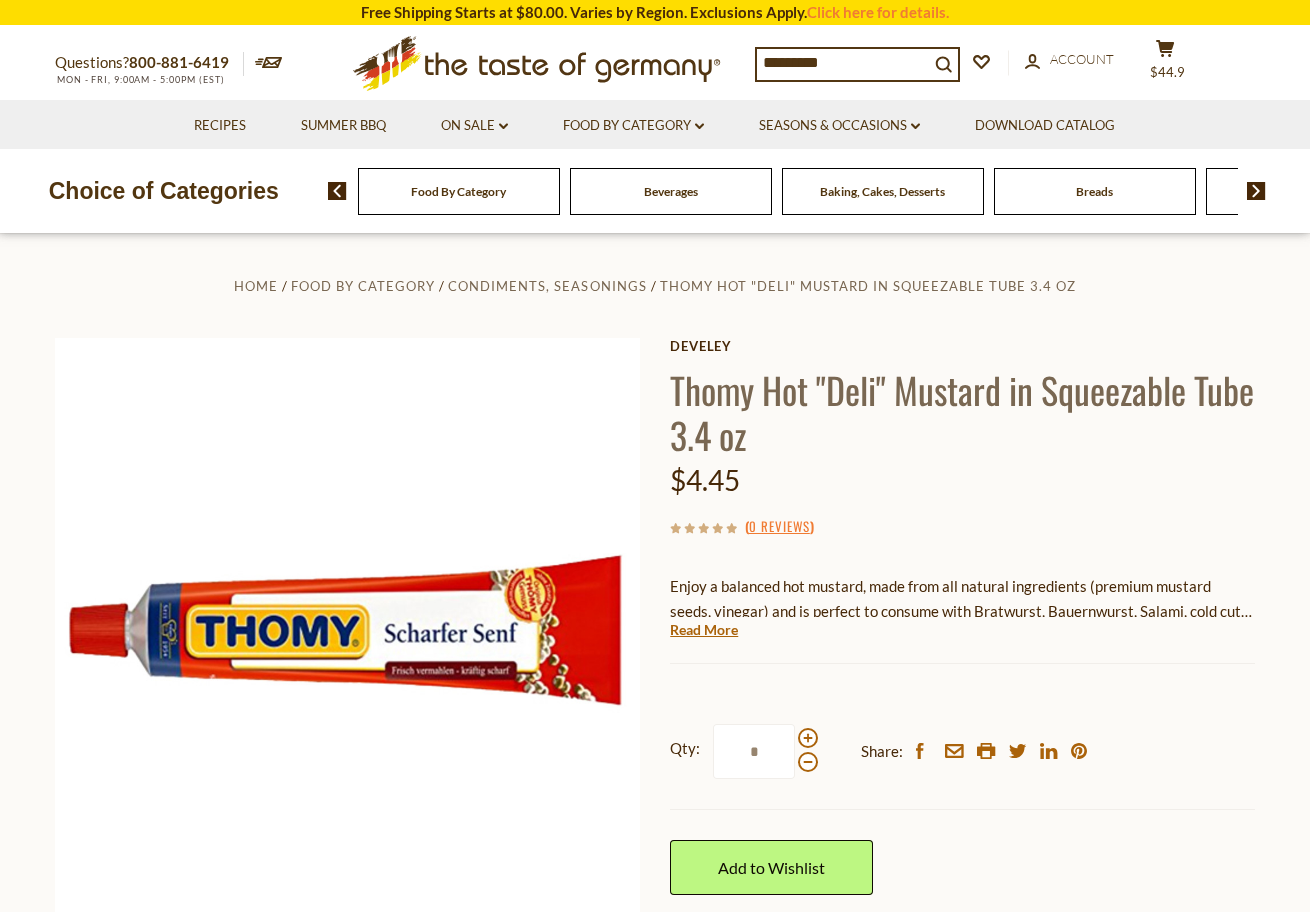 type on "**********" 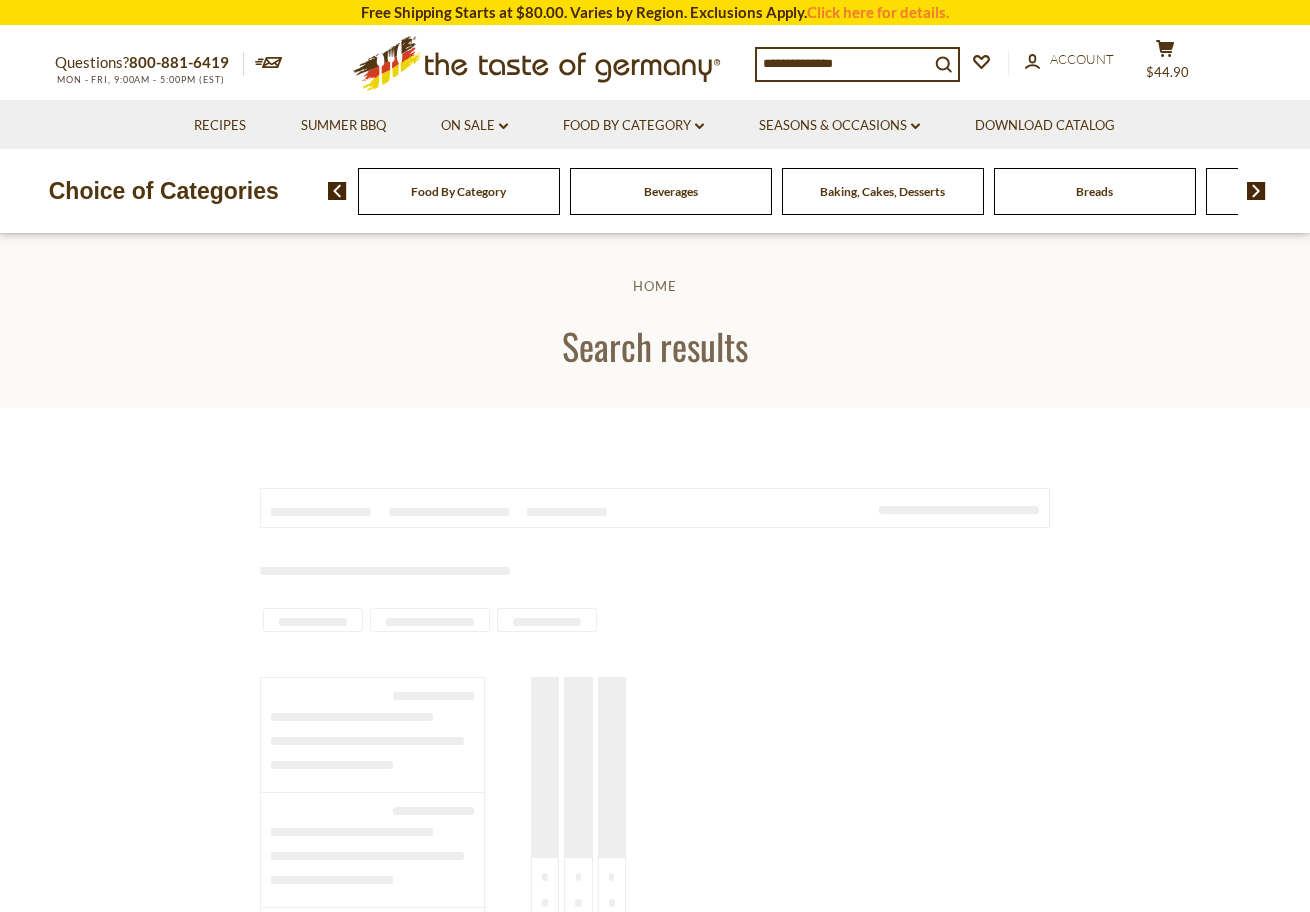 type on "**********" 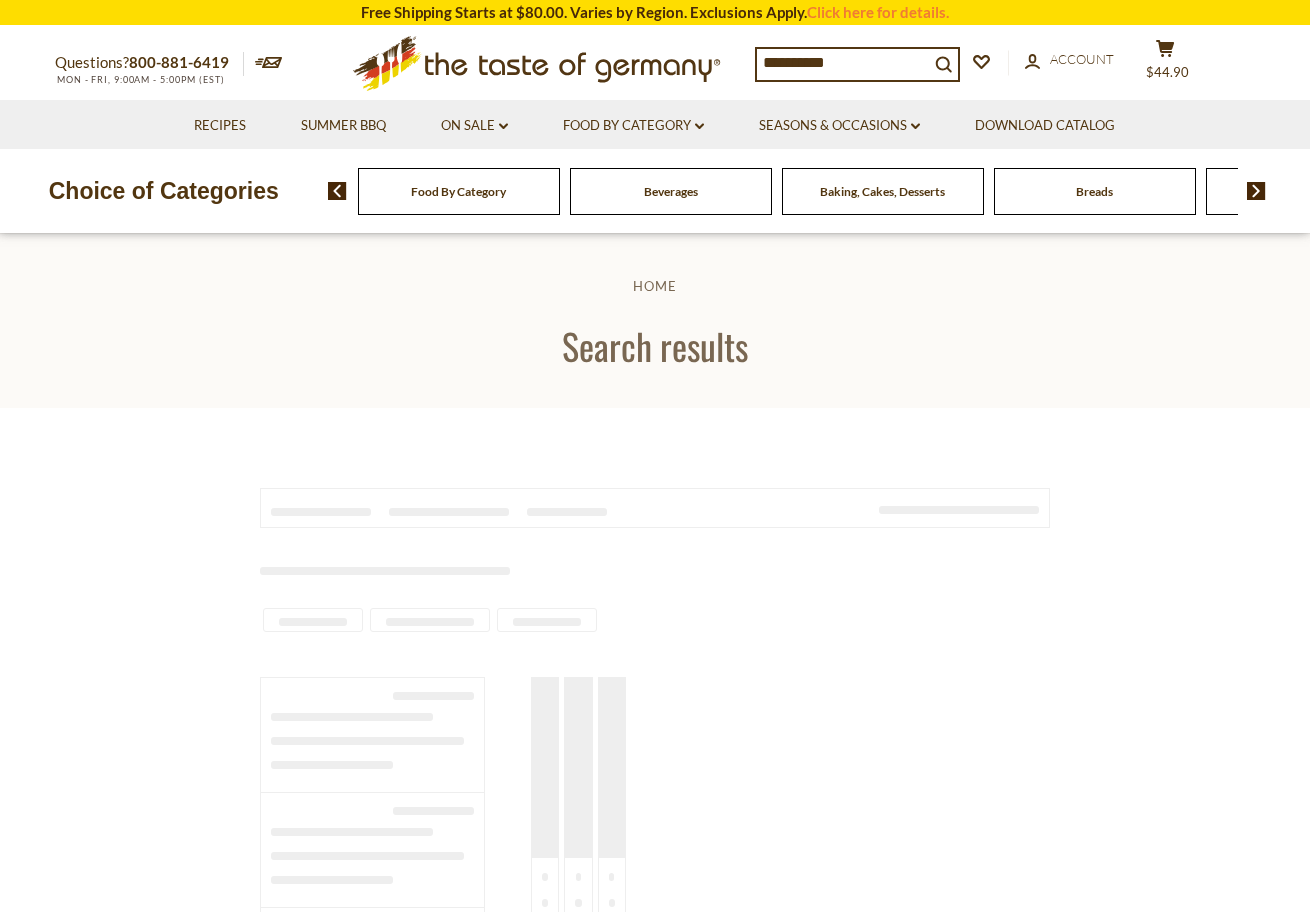 scroll, scrollTop: 0, scrollLeft: 0, axis: both 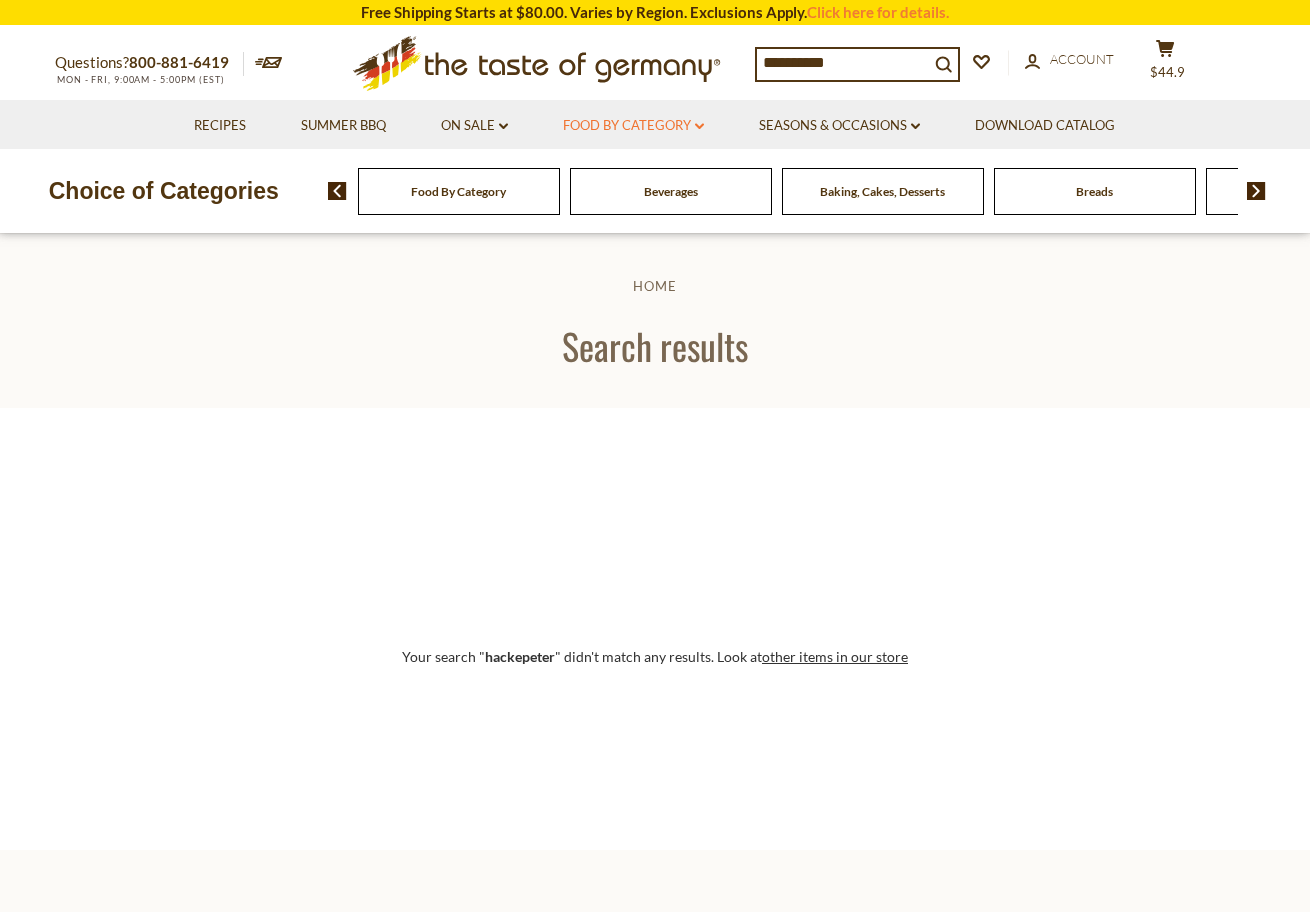 click on "Food By Category
dropdown_arrow" at bounding box center (633, 126) 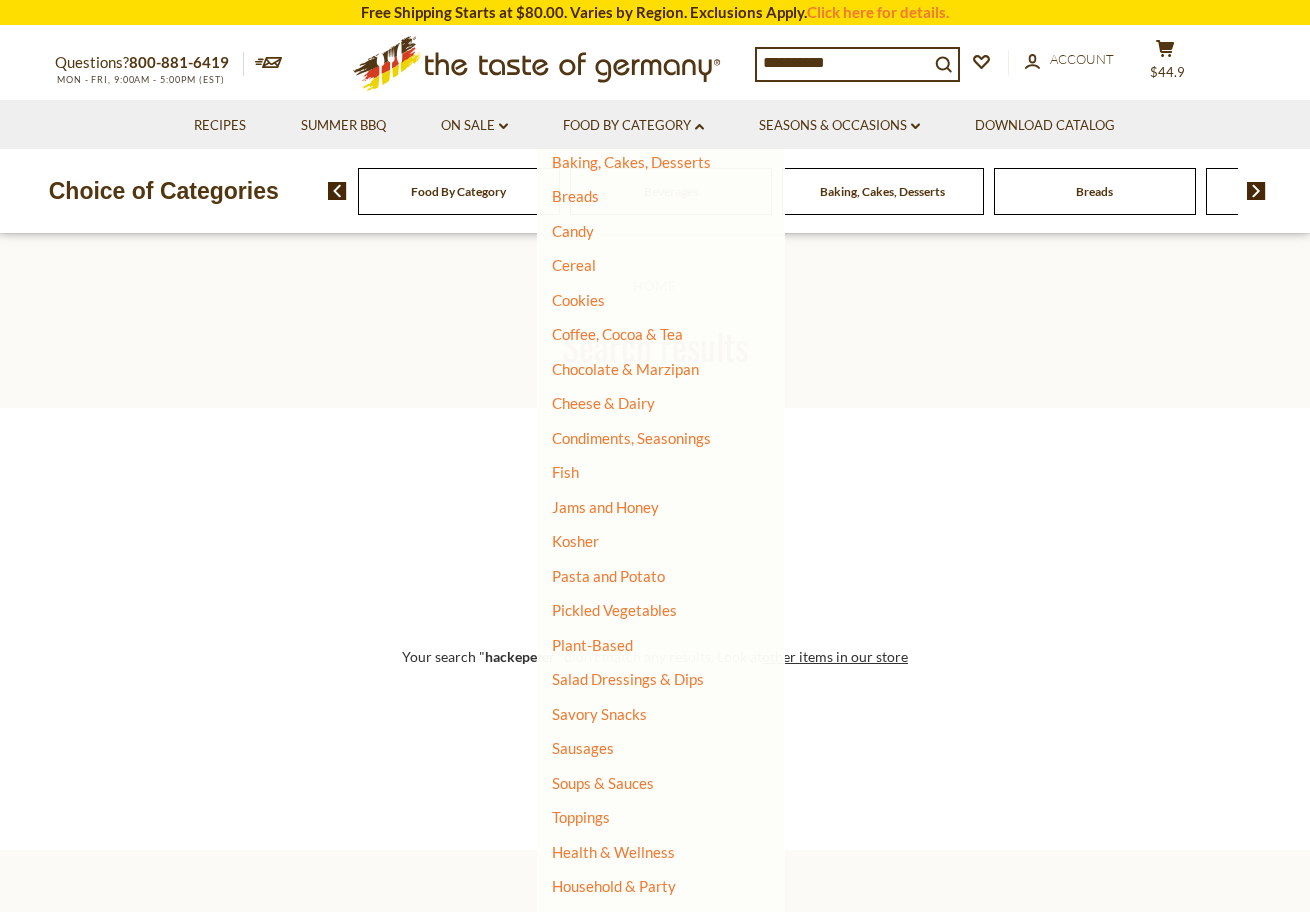 scroll, scrollTop: 153, scrollLeft: 0, axis: vertical 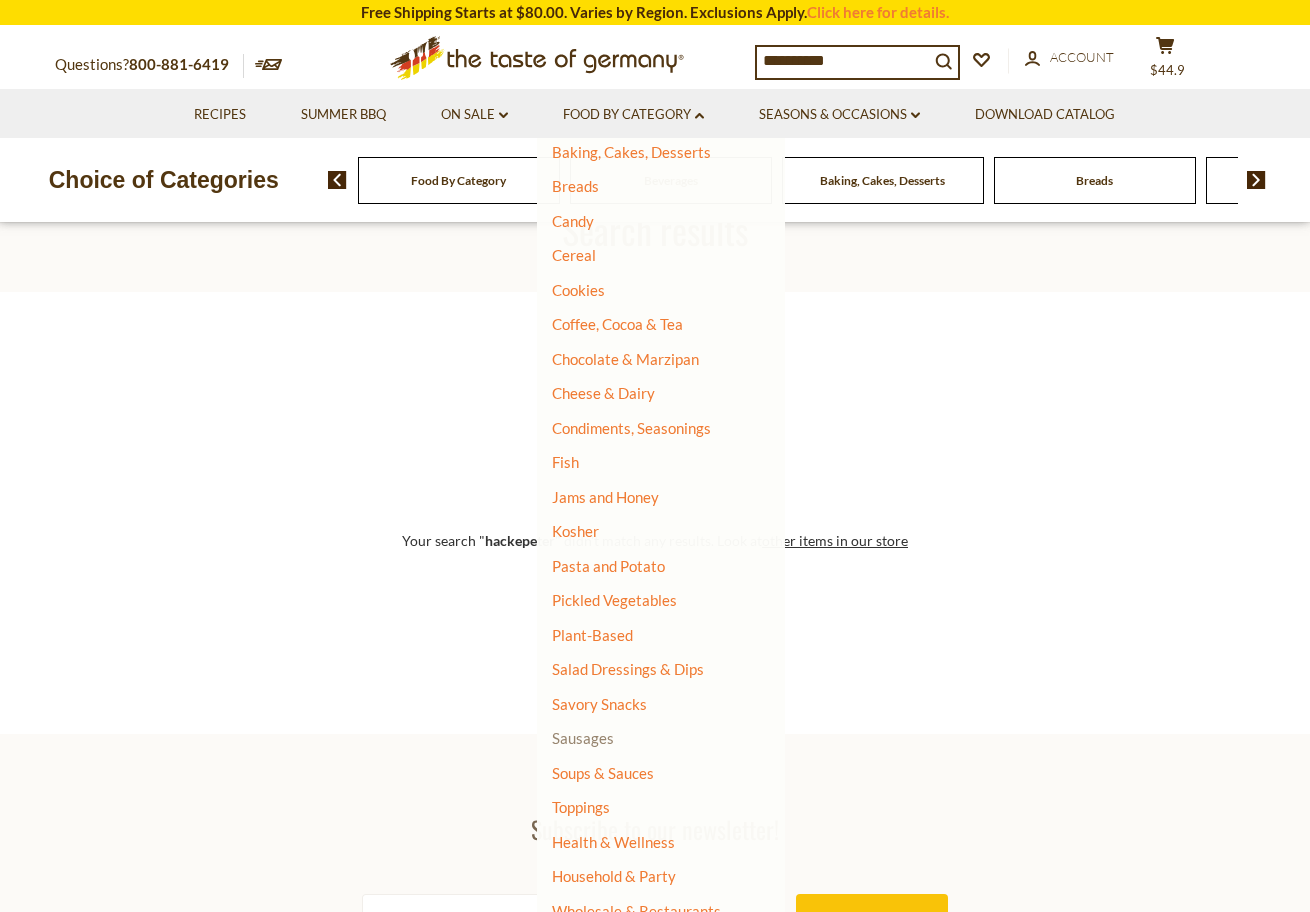 click on "Sausages" at bounding box center [583, 738] 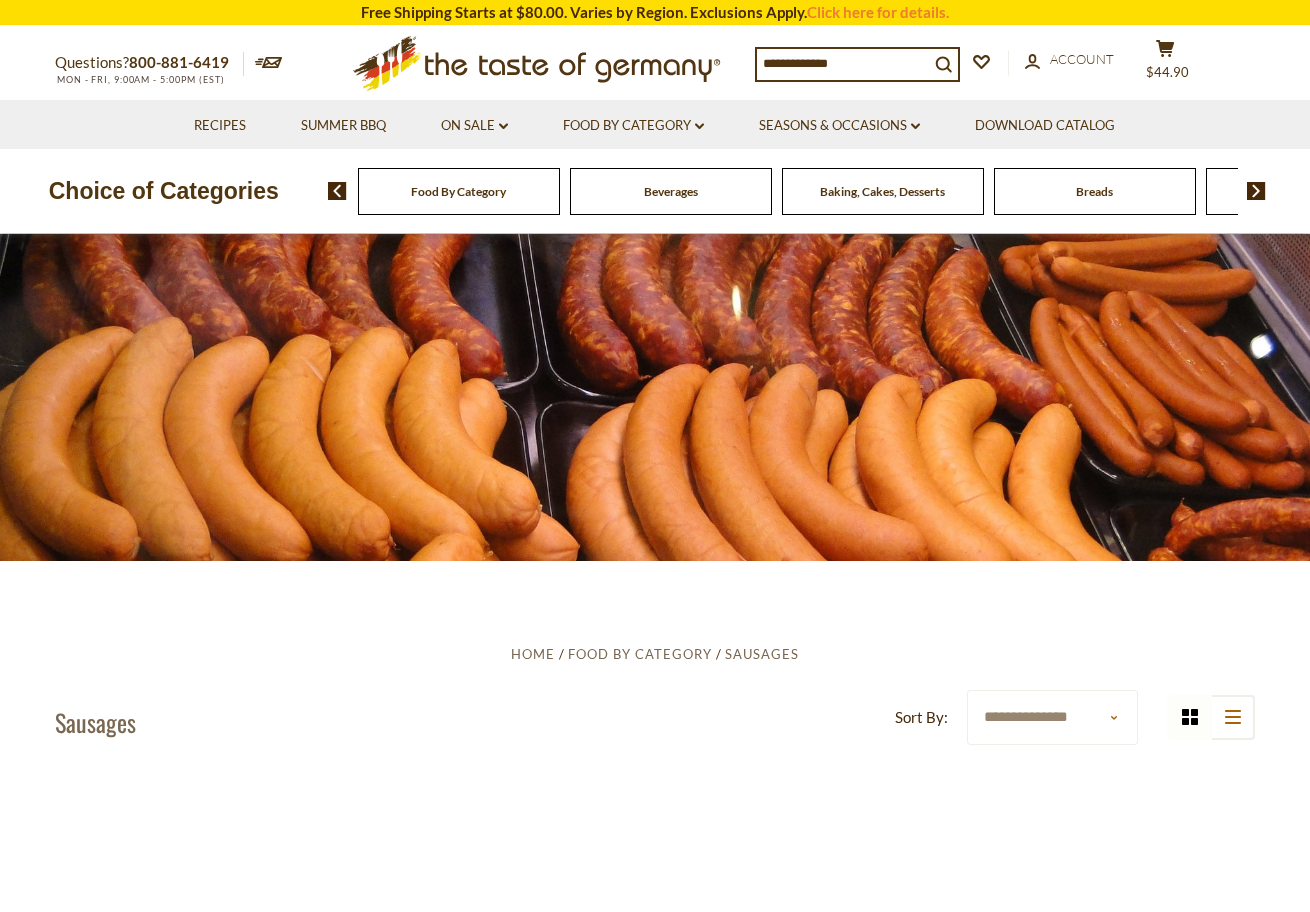 scroll, scrollTop: 0, scrollLeft: 0, axis: both 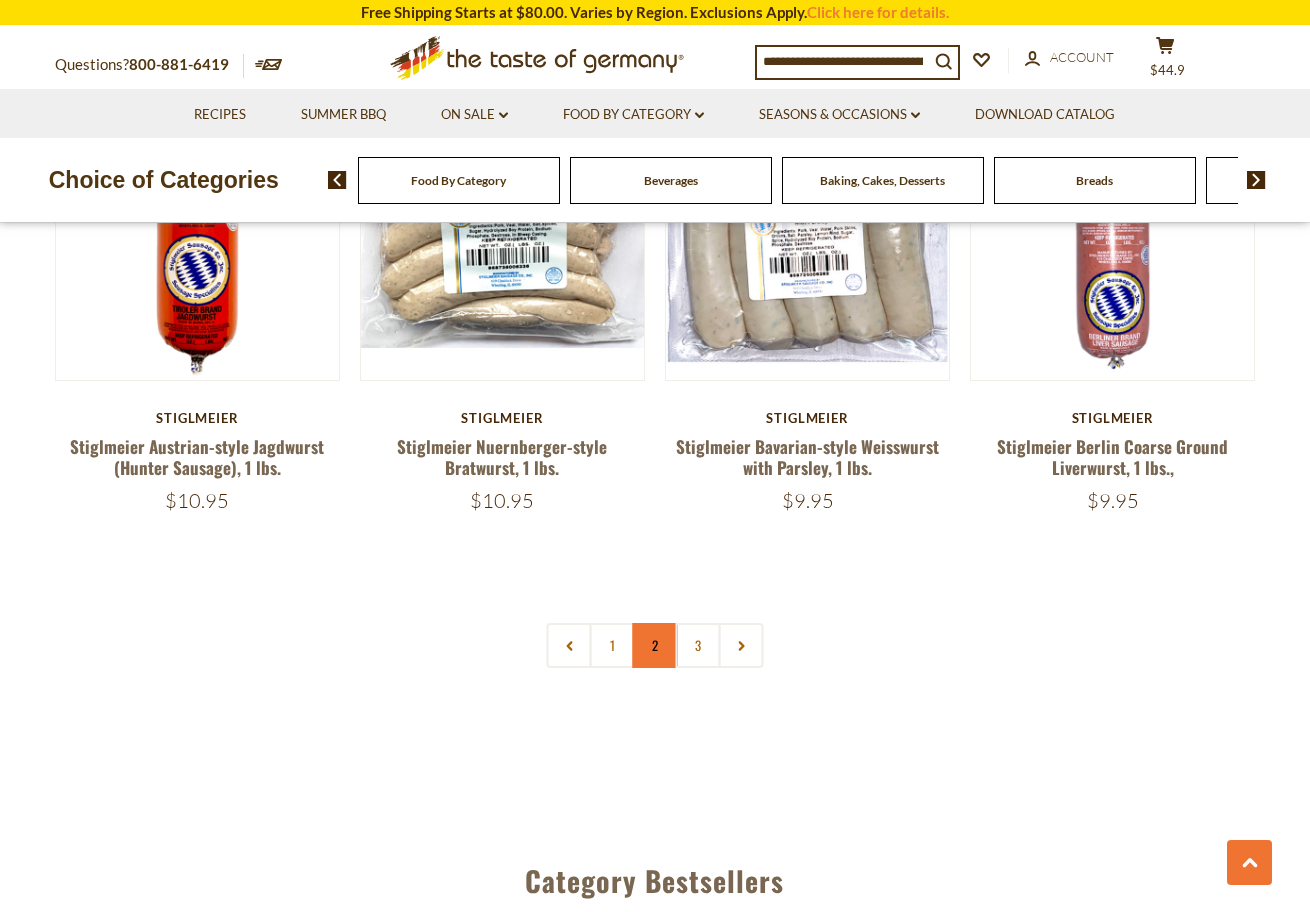 click on "2" at bounding box center (655, 645) 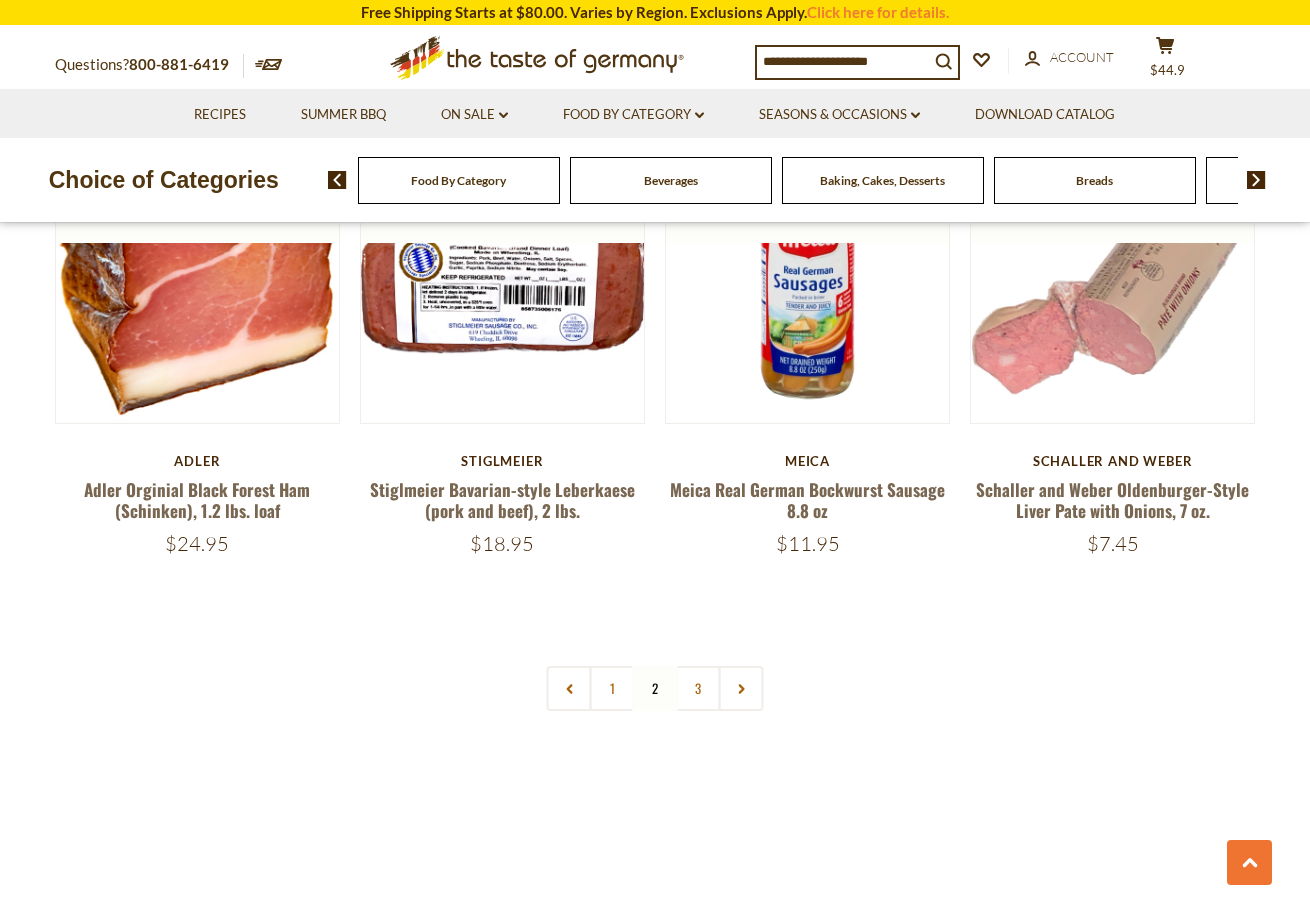 scroll, scrollTop: 4753, scrollLeft: 0, axis: vertical 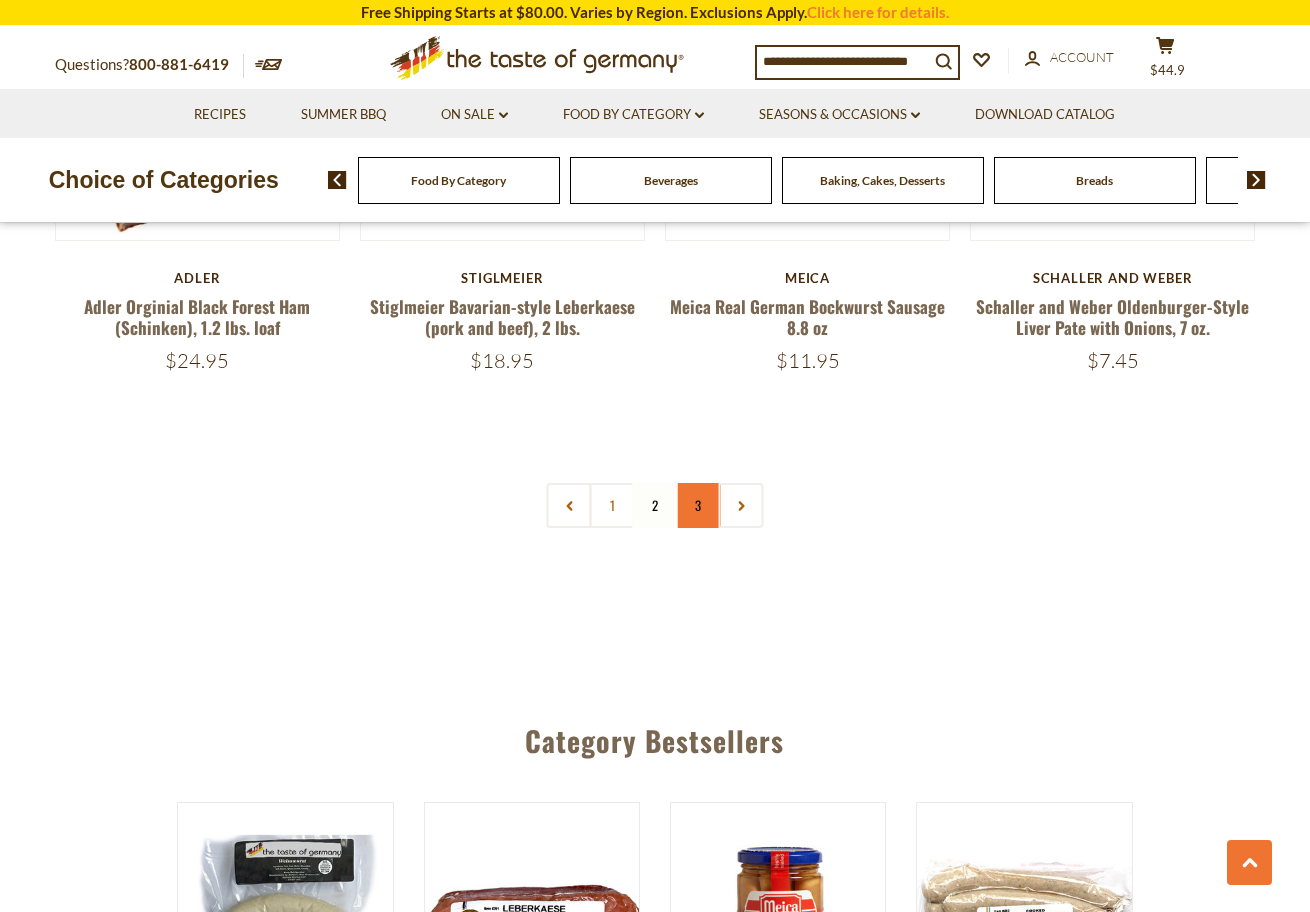 click on "3" at bounding box center (698, 505) 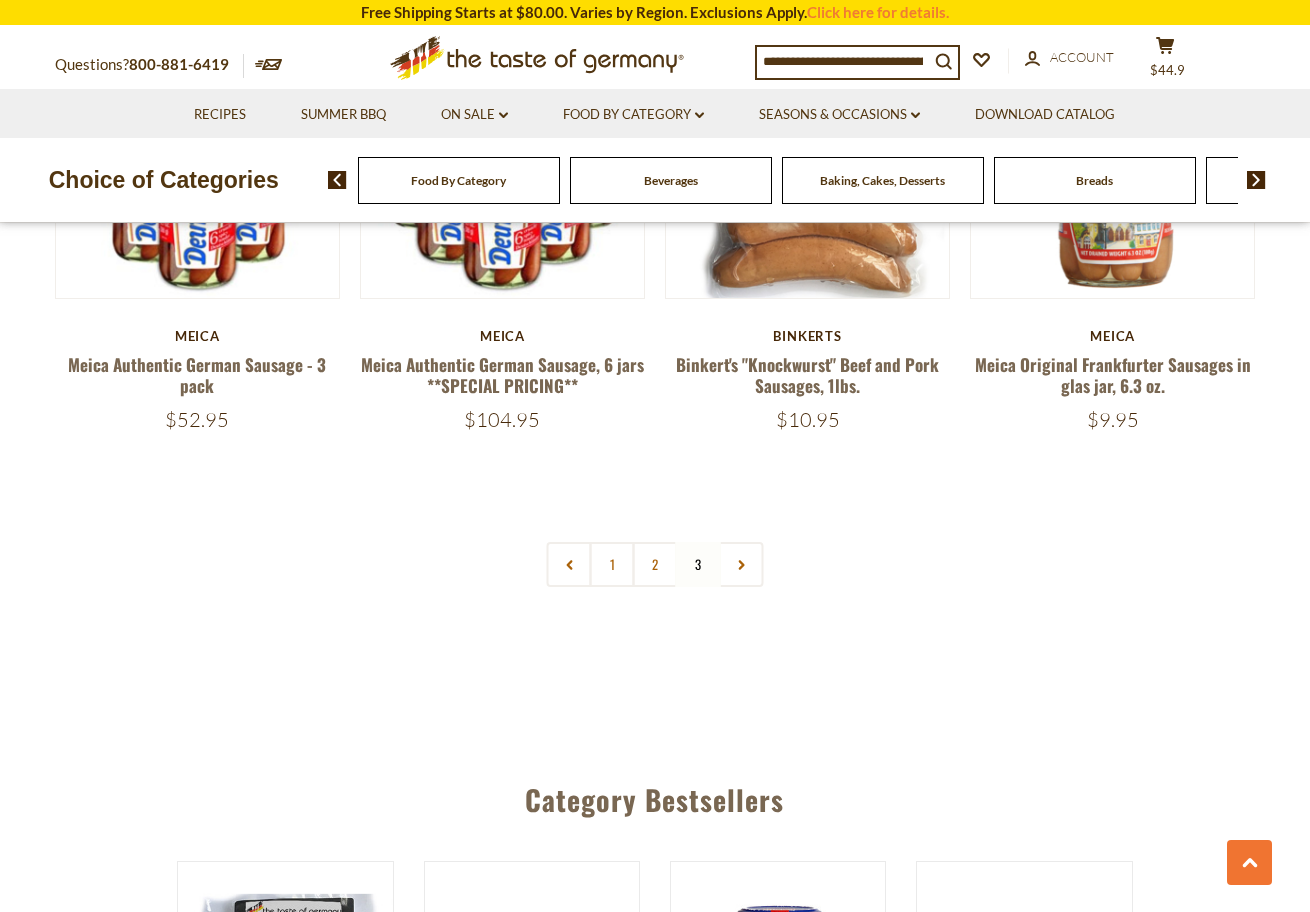 scroll, scrollTop: 1250, scrollLeft: 0, axis: vertical 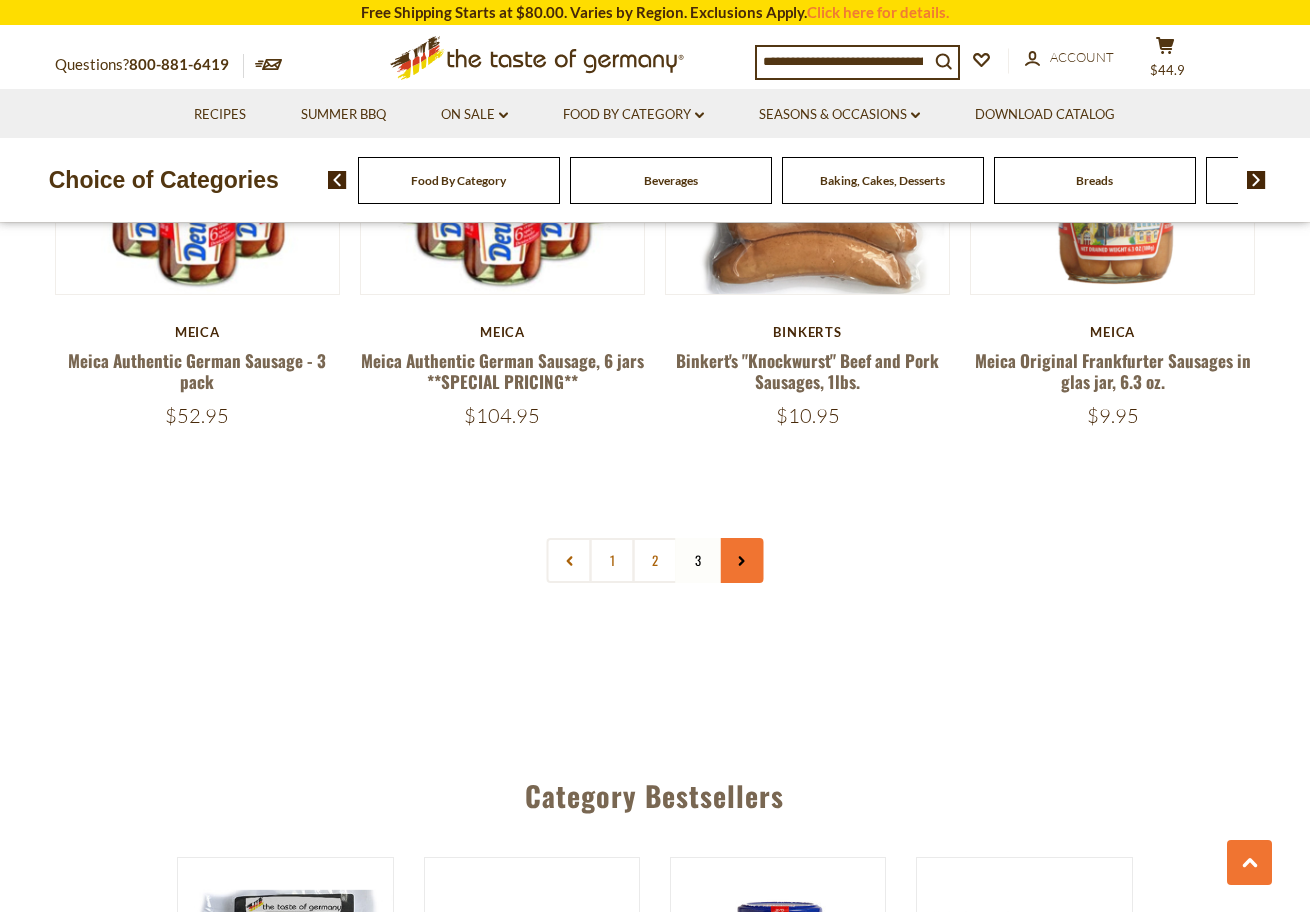click 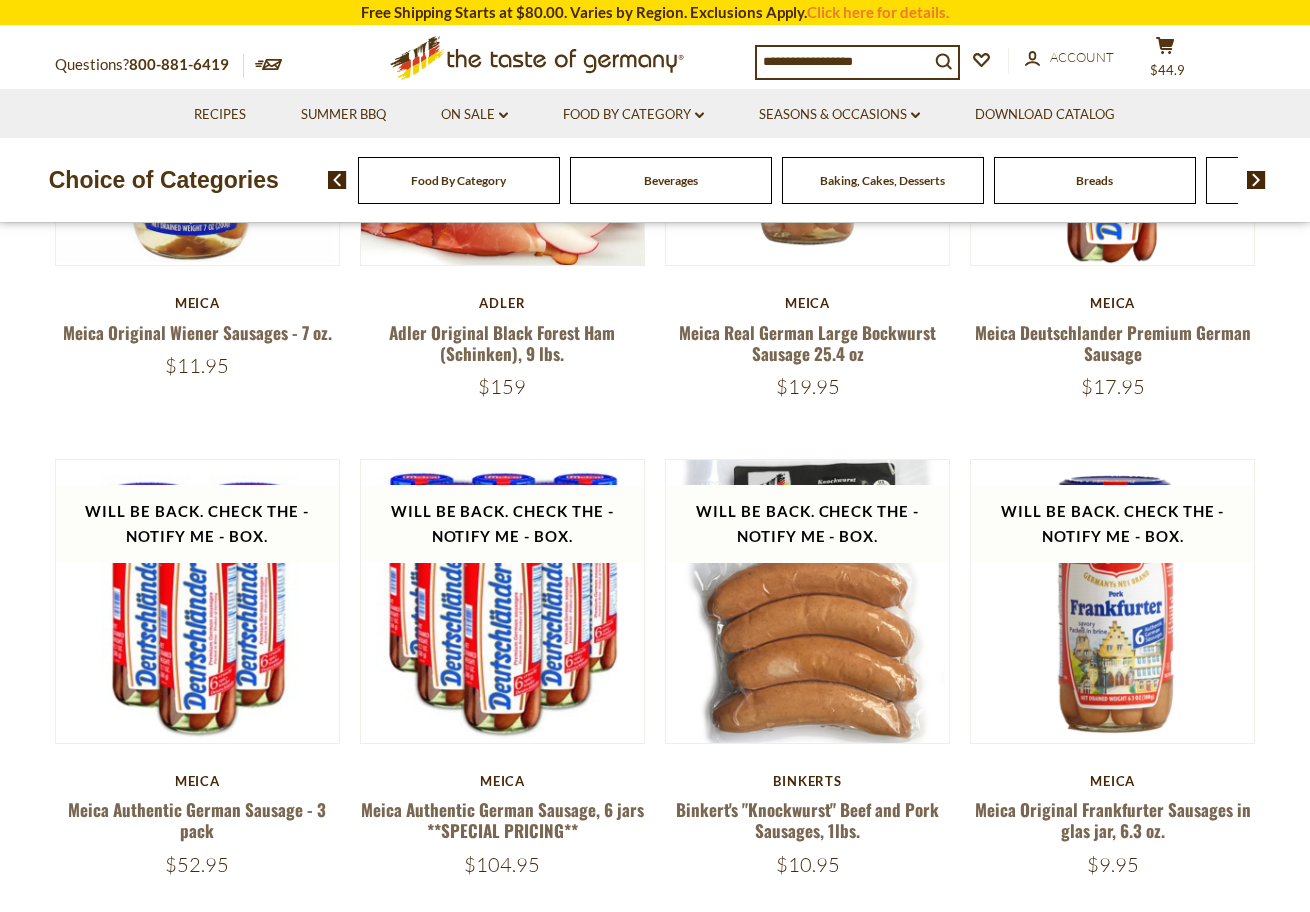 scroll, scrollTop: 821, scrollLeft: 0, axis: vertical 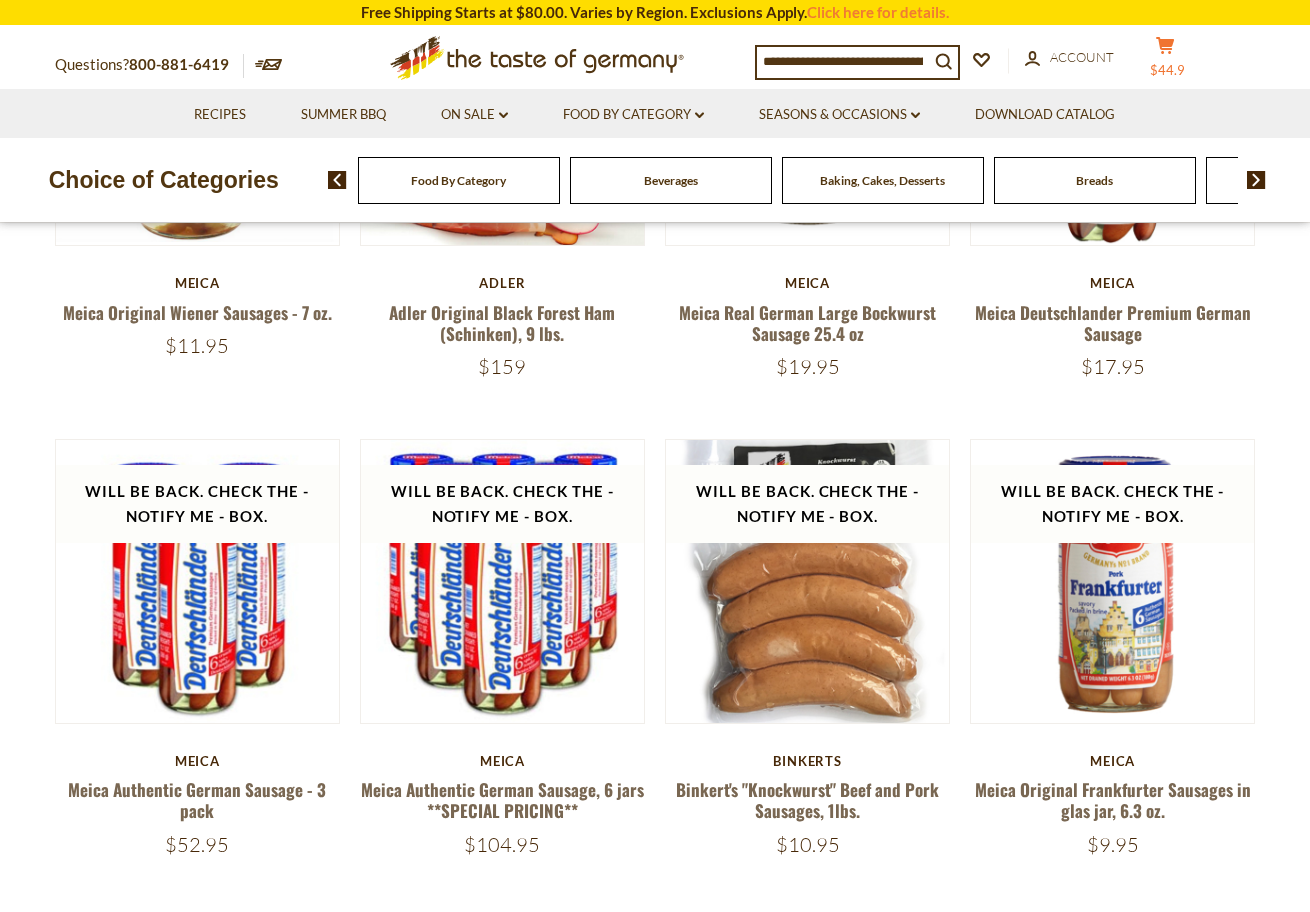 click on "$44.9" at bounding box center [1167, 70] 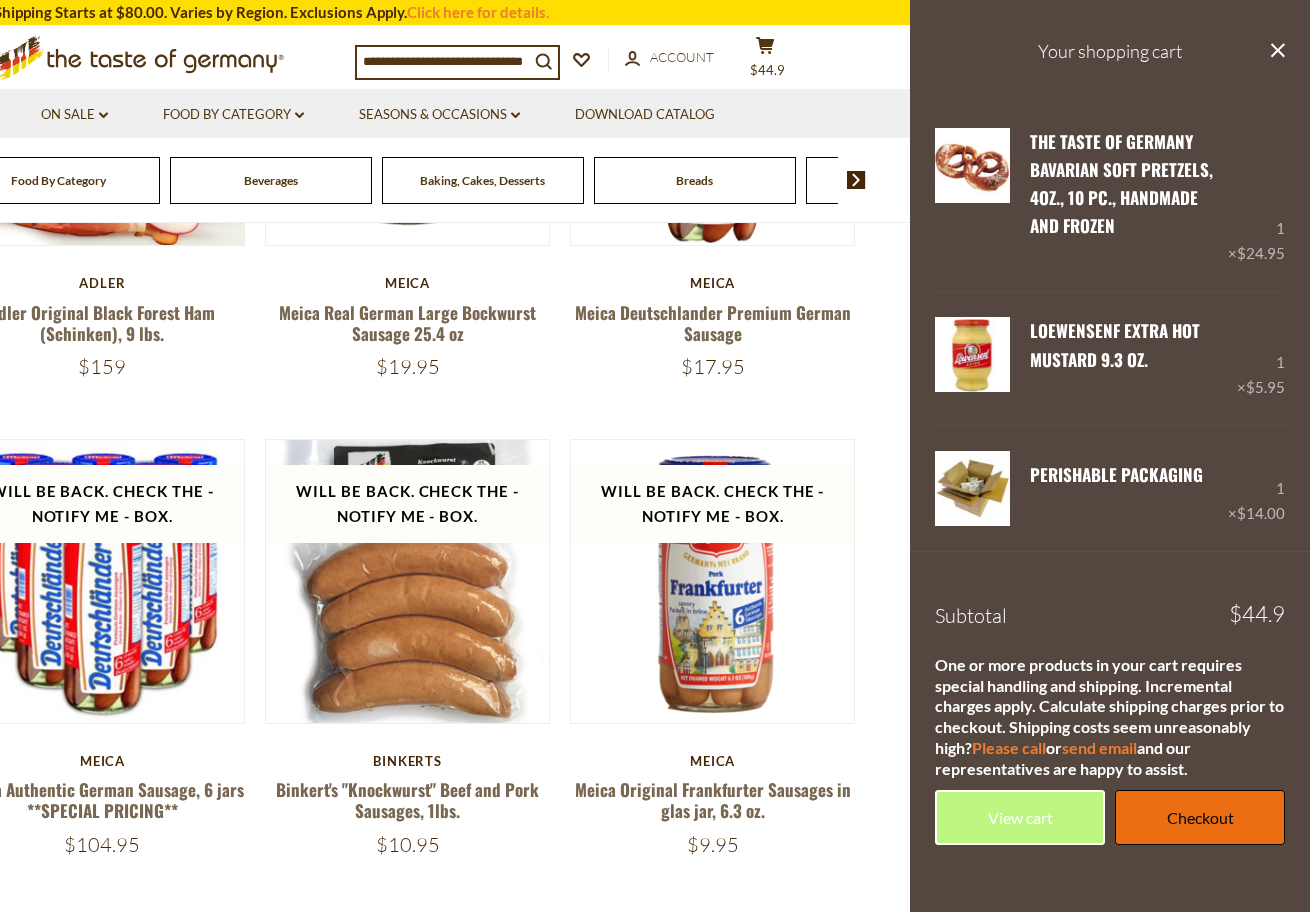 click on "Checkout" at bounding box center (1200, 817) 